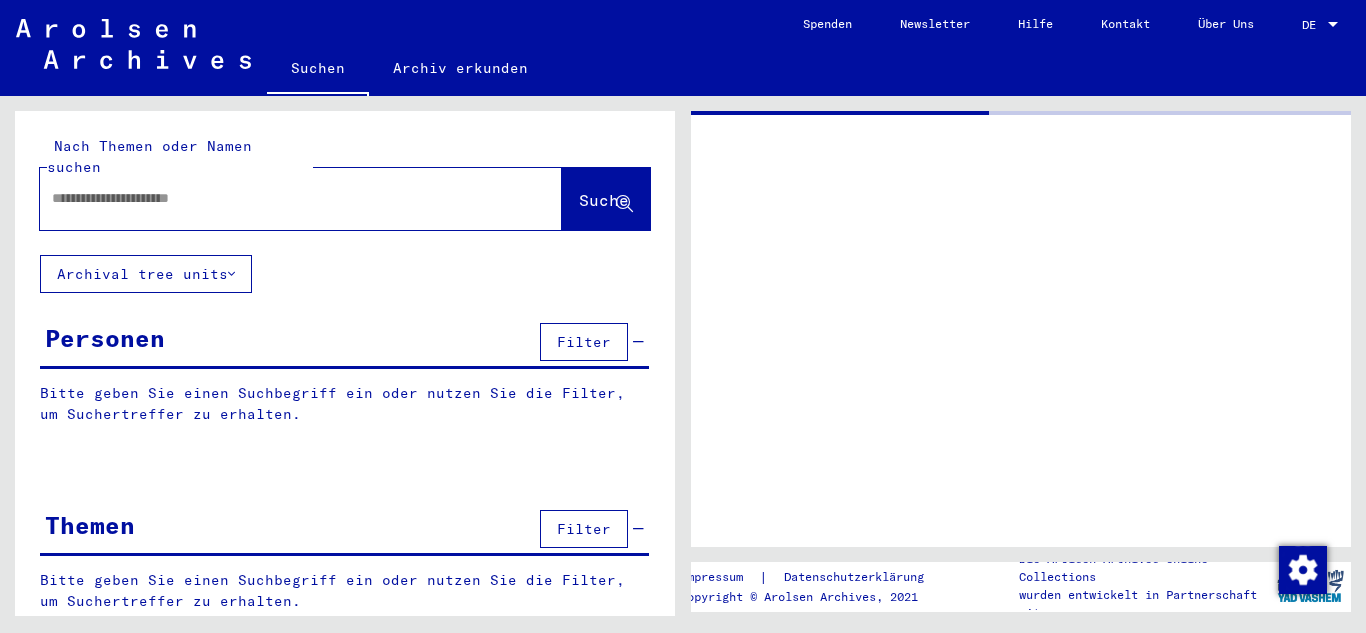click on "Nach Themen oder Namen suchen  Suche     Archival tree units  Personen  Filter   Bitte geben Sie einen Suchbegriff ein oder nutzen Sie die Filter, um Suchertreffer zu erhalten.  Signature Nachname Vorname Geburtsname Geburt‏ Geburtsdatum Prisoner # Vater (Adoptivvater) Mutter (Adoptivmutter) Religion Nationalität Beruf Haftstätte Sterbedatum Letzter Wohnort Letzter Wohnort (Land) Haftstätte Letzter Wohnort (Provinz) Letzter Wohnort (Ort) Letzter Wohnort (Stadtteil) Letzter Wohnort (Straße) Letzter Wohnort (Hausnummer) Signature Nachname Vorname Geburtsname Geburt‏ Geburtsdatum Prisoner # Themen  Filter   Bitte geben Sie einen Suchbegriff ein oder nutzen Sie die Filter, um Suchertreffer zu erhalten.  Oder Sie durchsuchen den    Archivbaum  manuell.  Signatur Signature Titel hierarchy list" 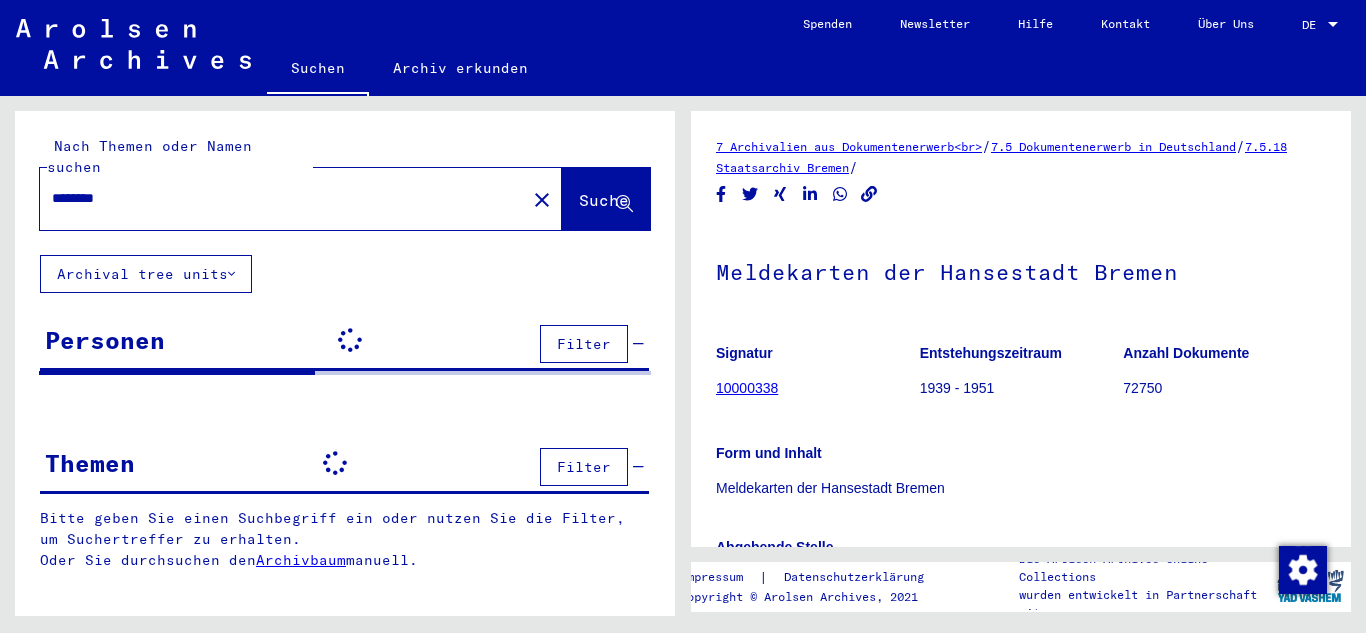 click on "close" 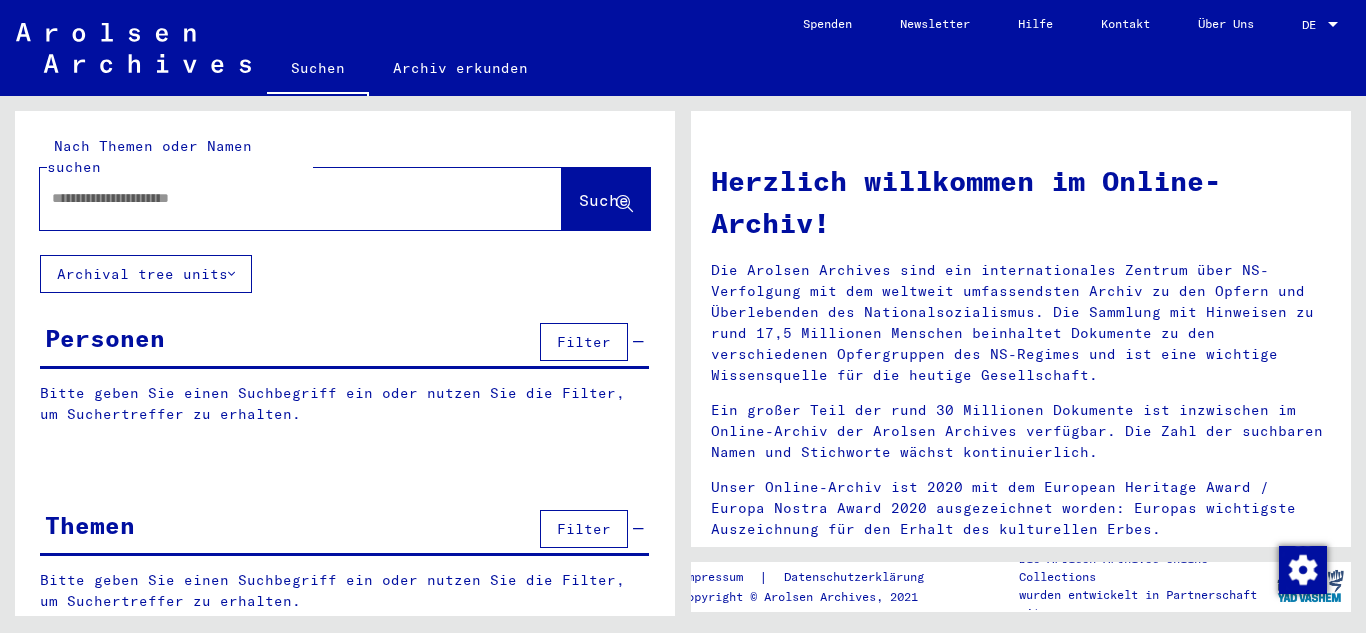 click at bounding box center (277, 198) 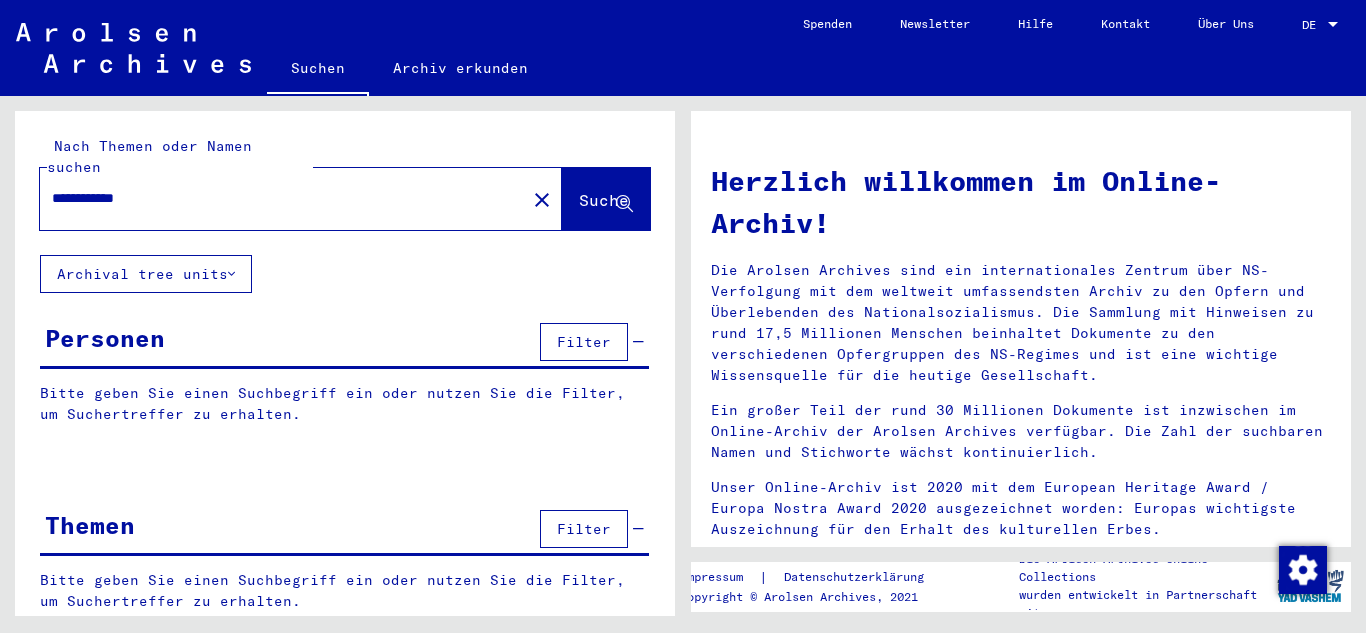 type on "**********" 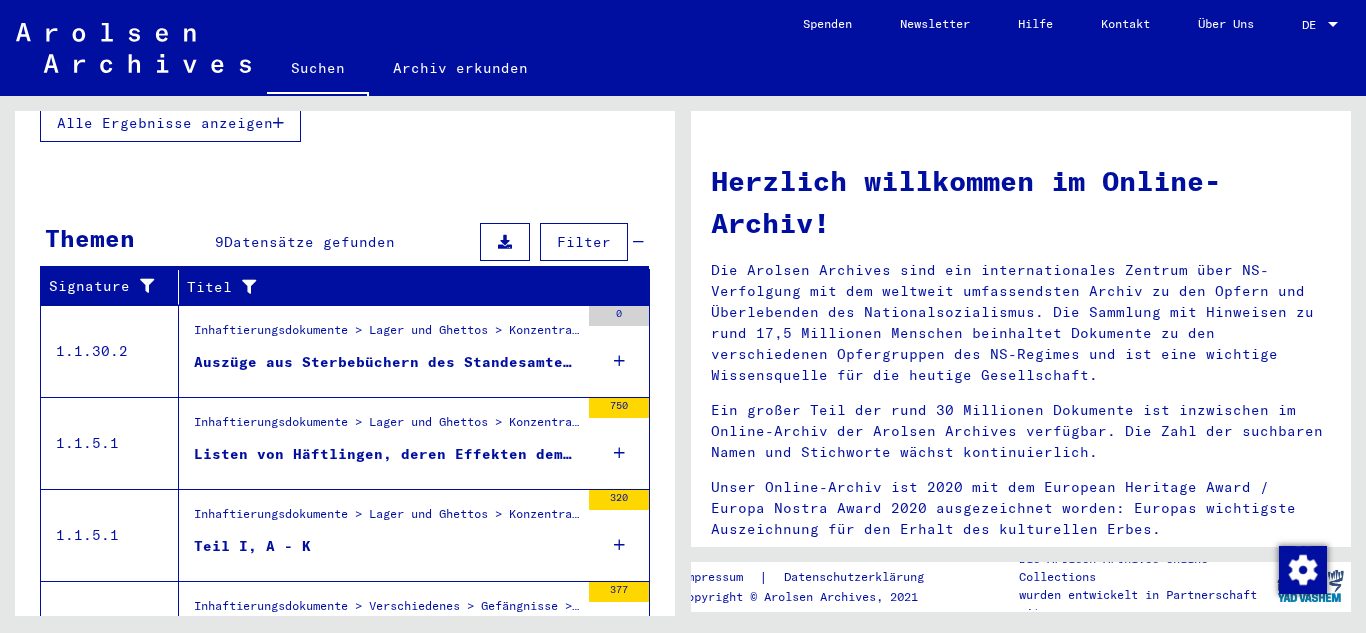 scroll, scrollTop: 593, scrollLeft: 0, axis: vertical 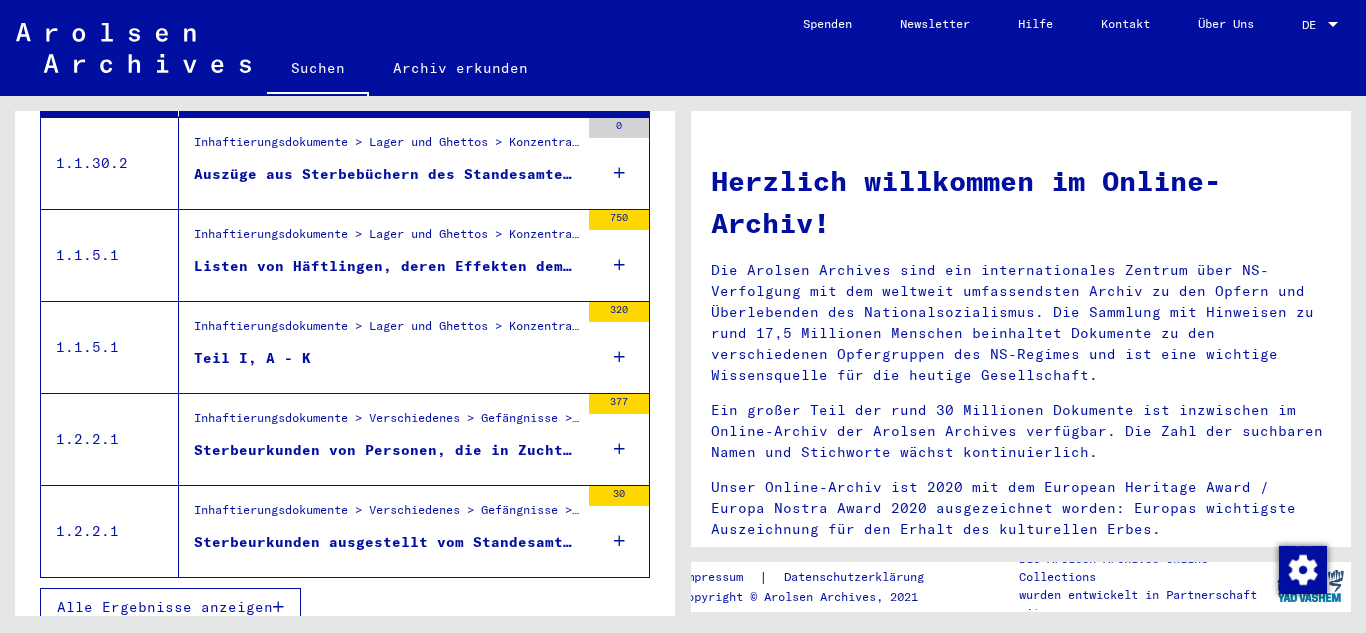 click on "Alle Ergebnisse anzeigen" at bounding box center [165, 607] 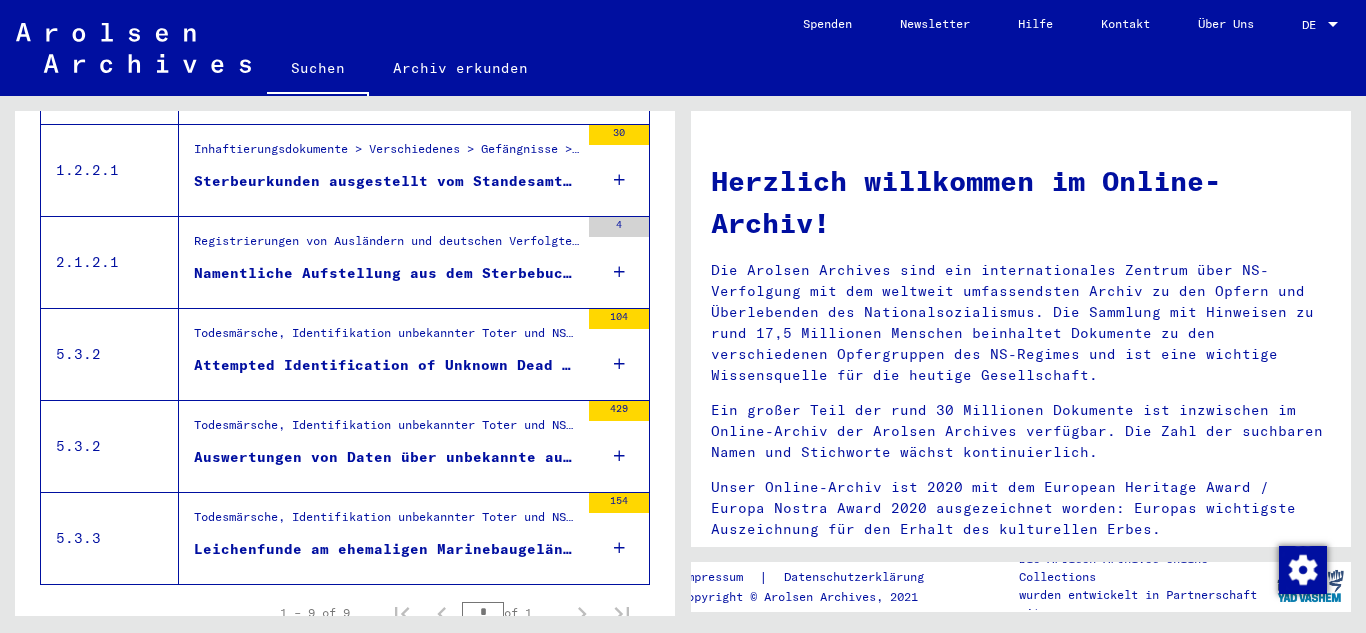 scroll, scrollTop: 405, scrollLeft: 0, axis: vertical 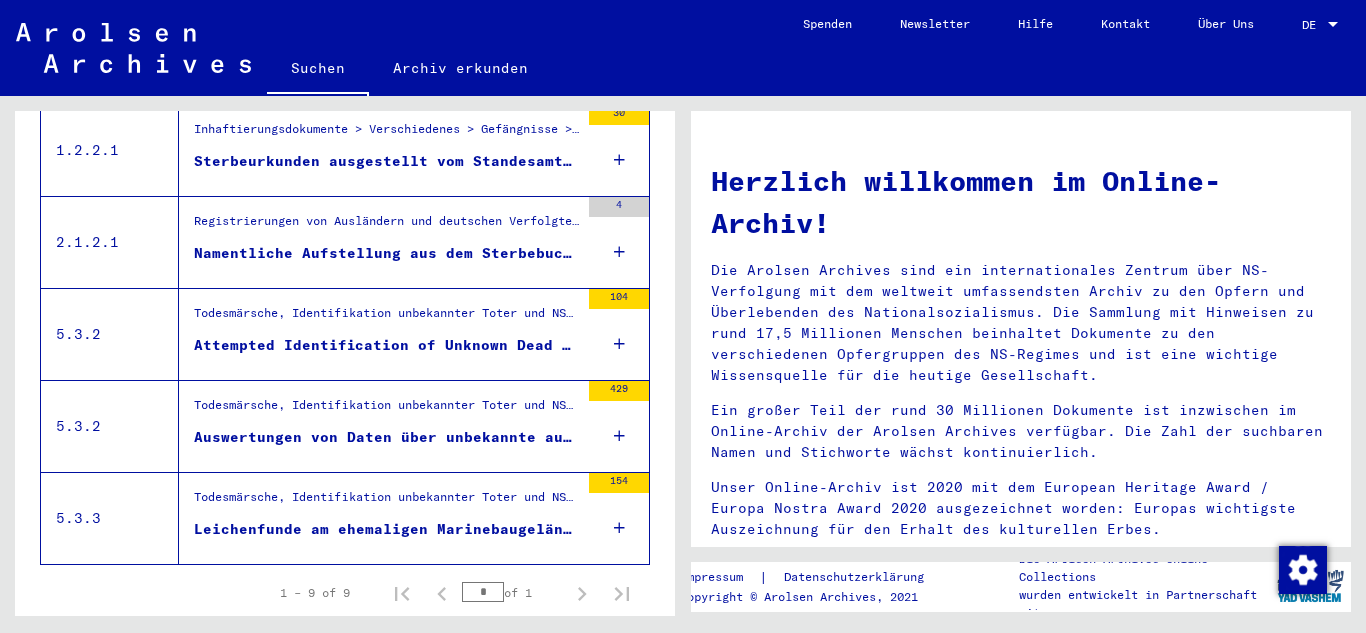 click on "Attempted Identification of Unknown Dead - Cemeteries: Ergebnisse der      Identifizierung anhand von Häftlingsnummern: Auswertungs- und      Ergebnisbogen des ITS - Records Branch - für identifizierte Tote nach      Friedhöfen auf den Stationen der Todesmärsche." at bounding box center [386, 345] 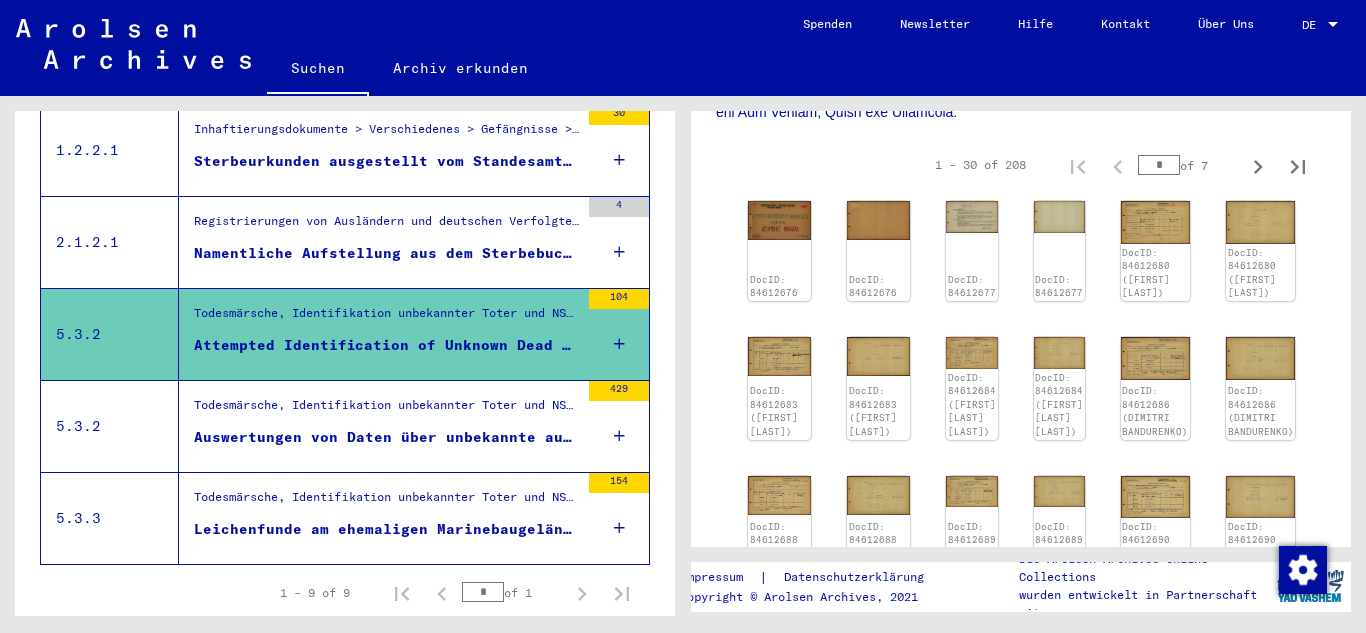 scroll, scrollTop: 861, scrollLeft: 0, axis: vertical 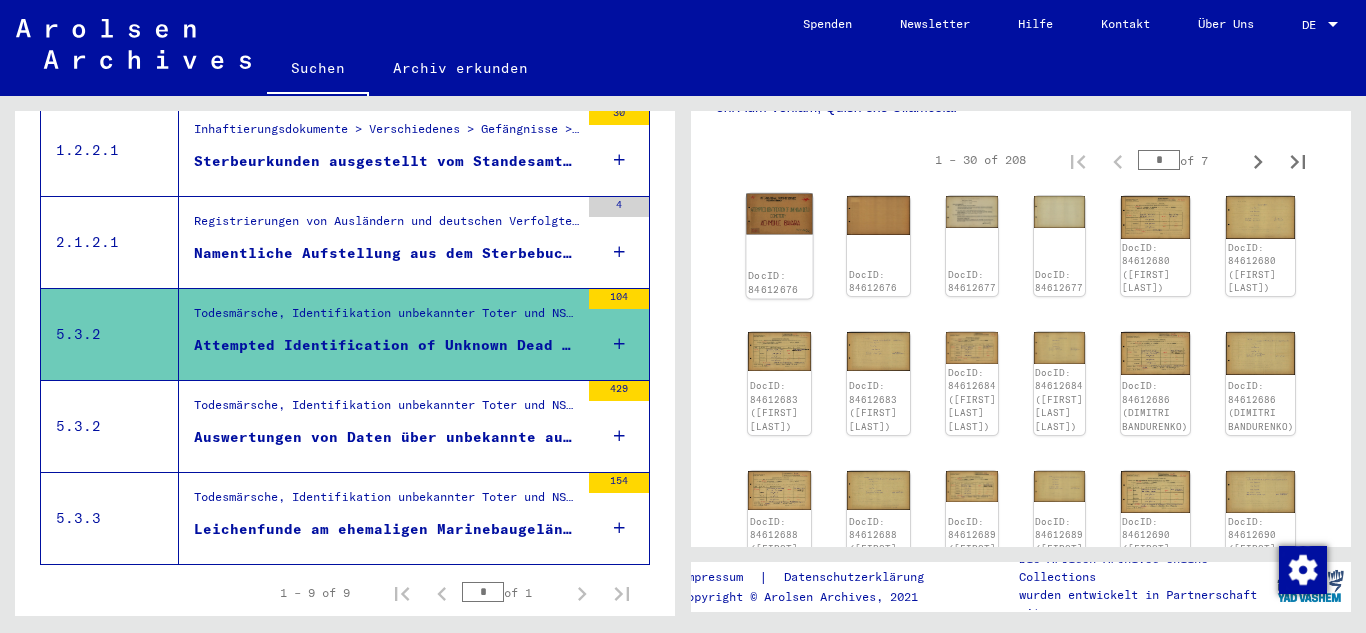 click 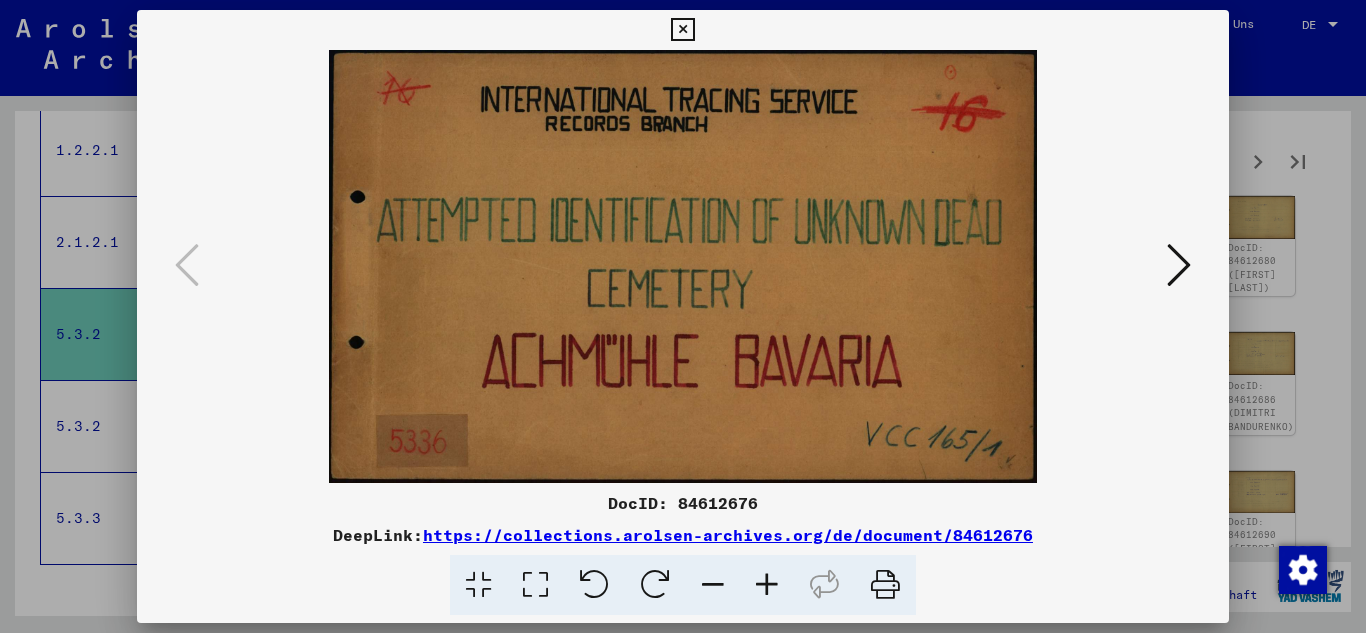 click at bounding box center [1179, 265] 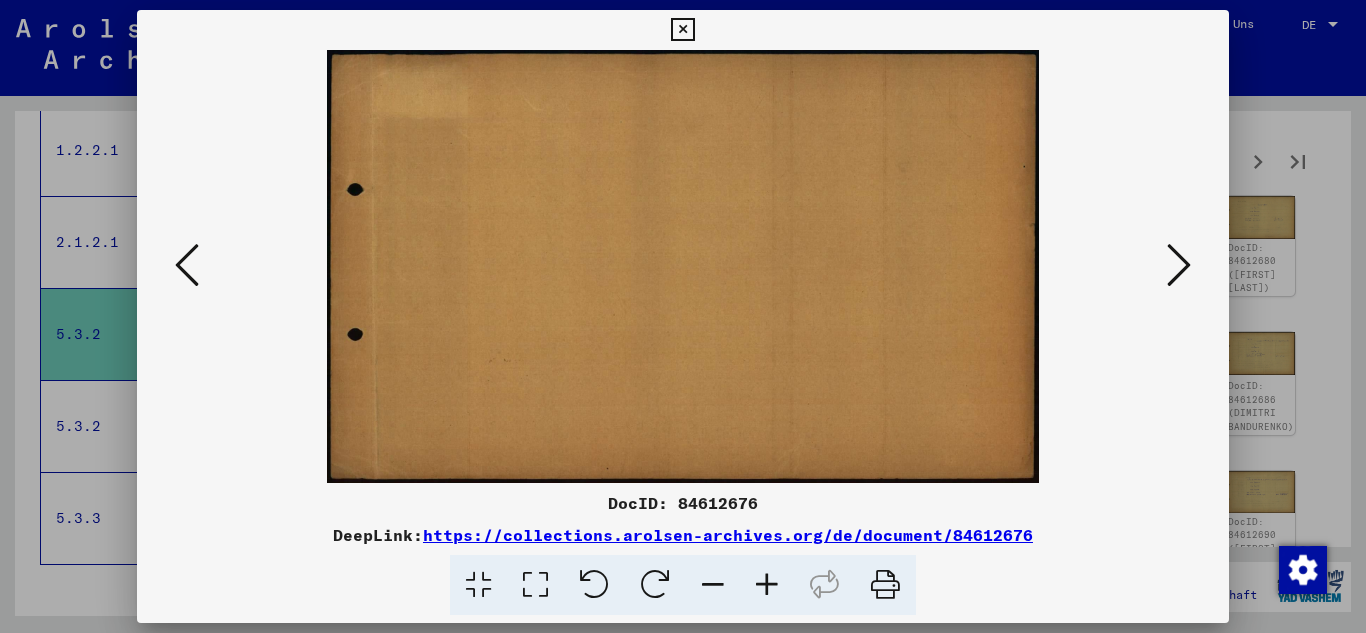 click at bounding box center [682, 30] 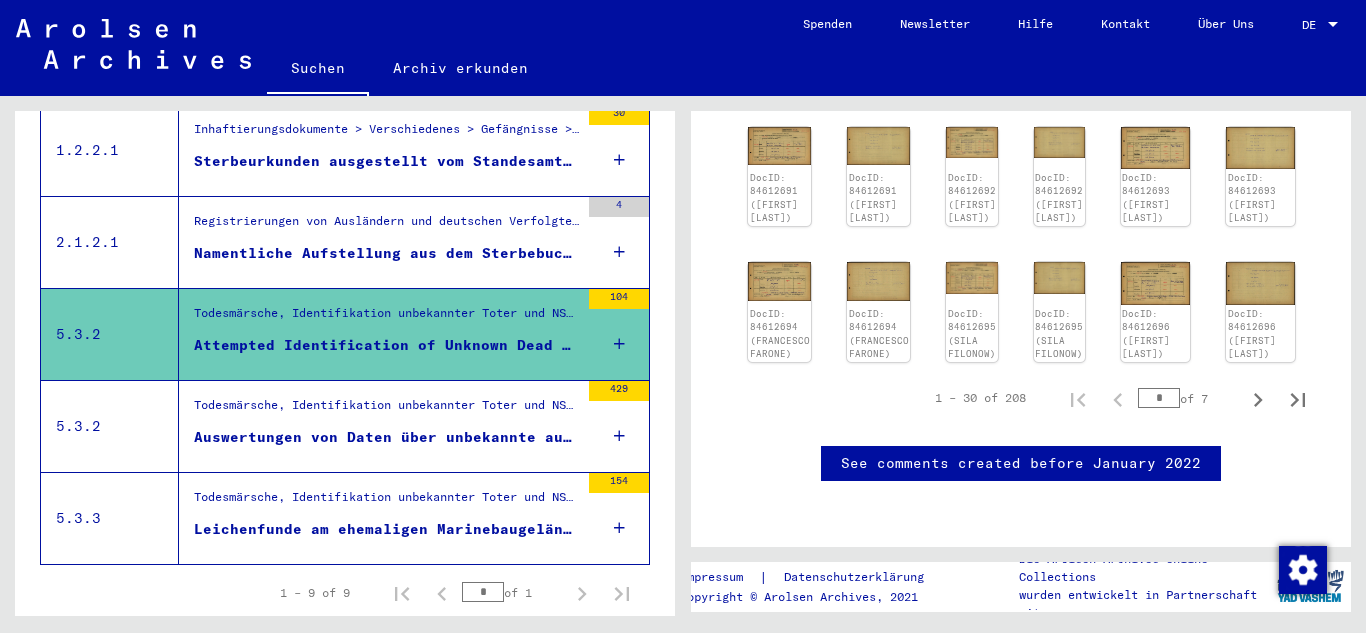 scroll, scrollTop: 1413, scrollLeft: 0, axis: vertical 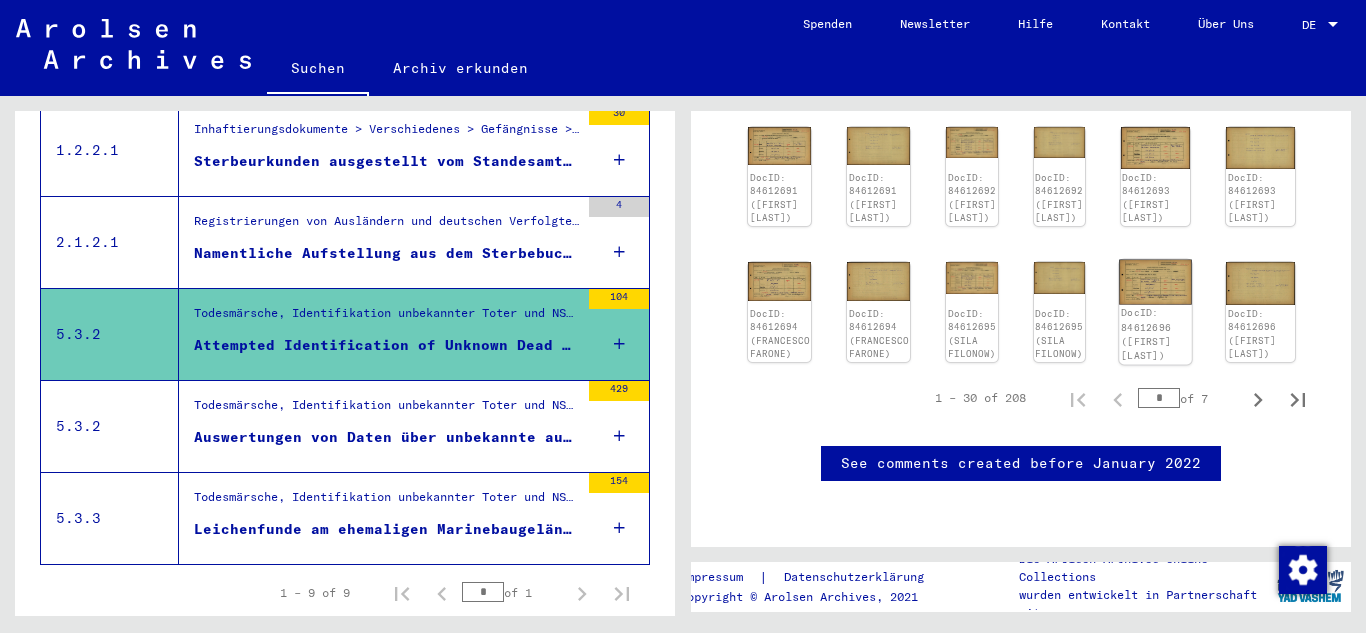 click 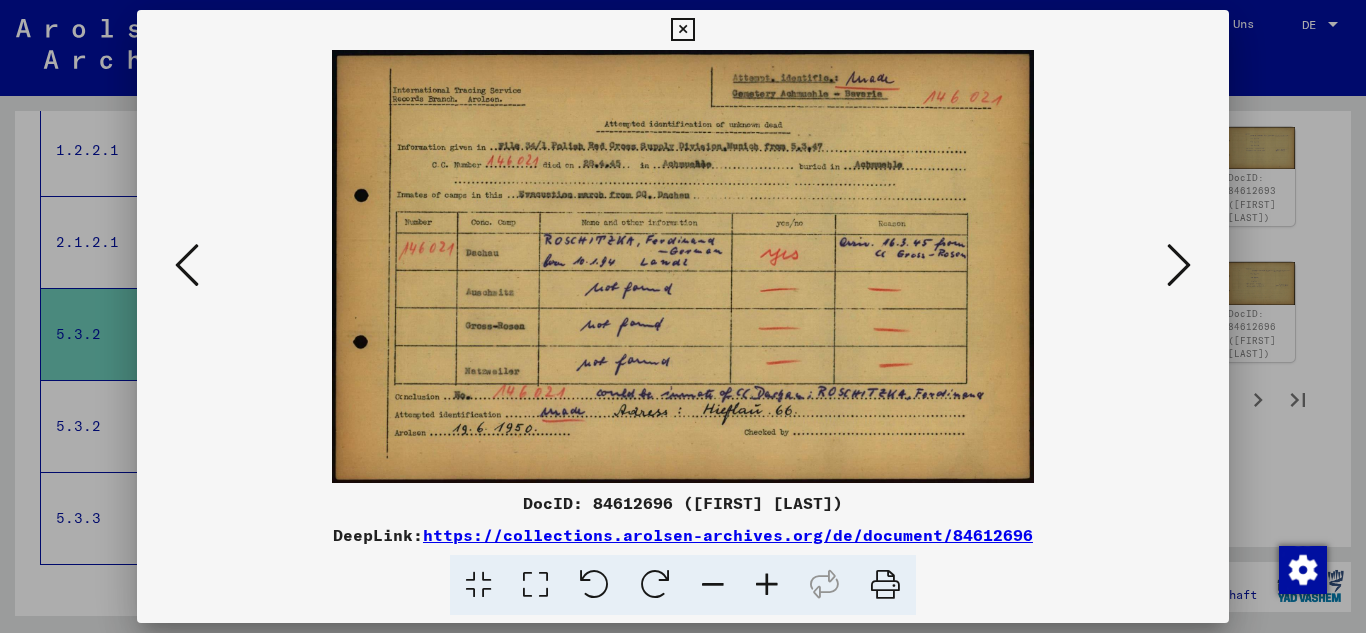 click at bounding box center (1179, 266) 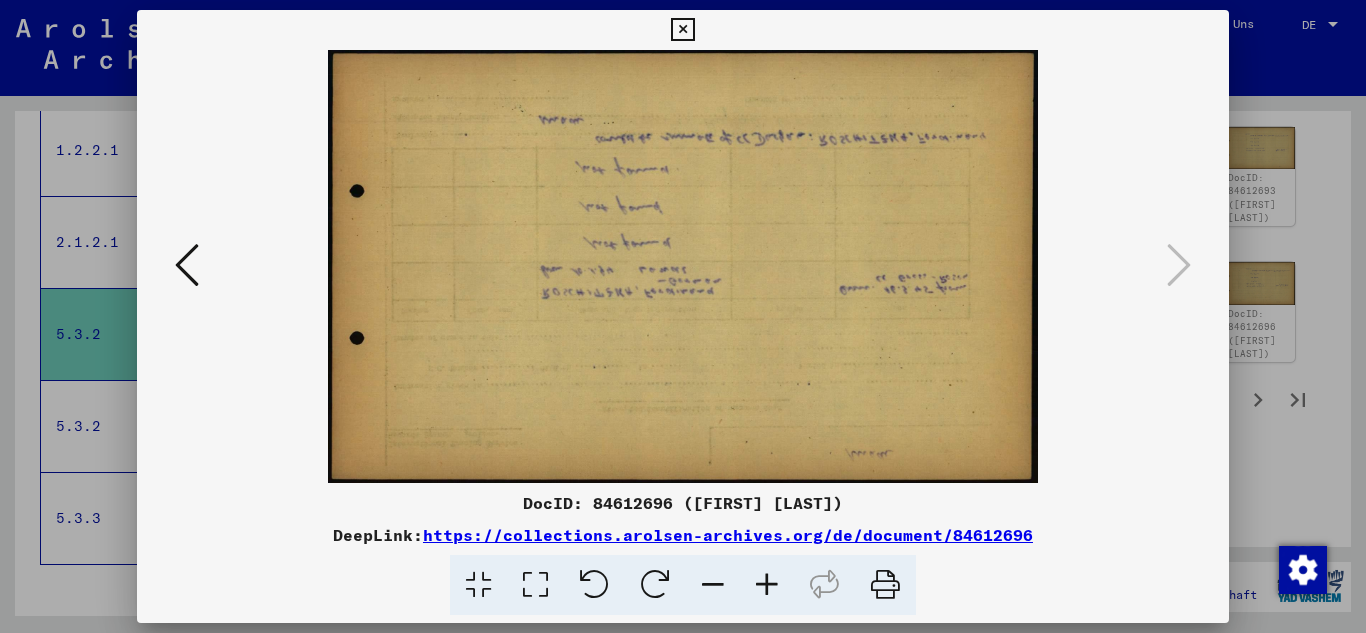 click at bounding box center [682, 30] 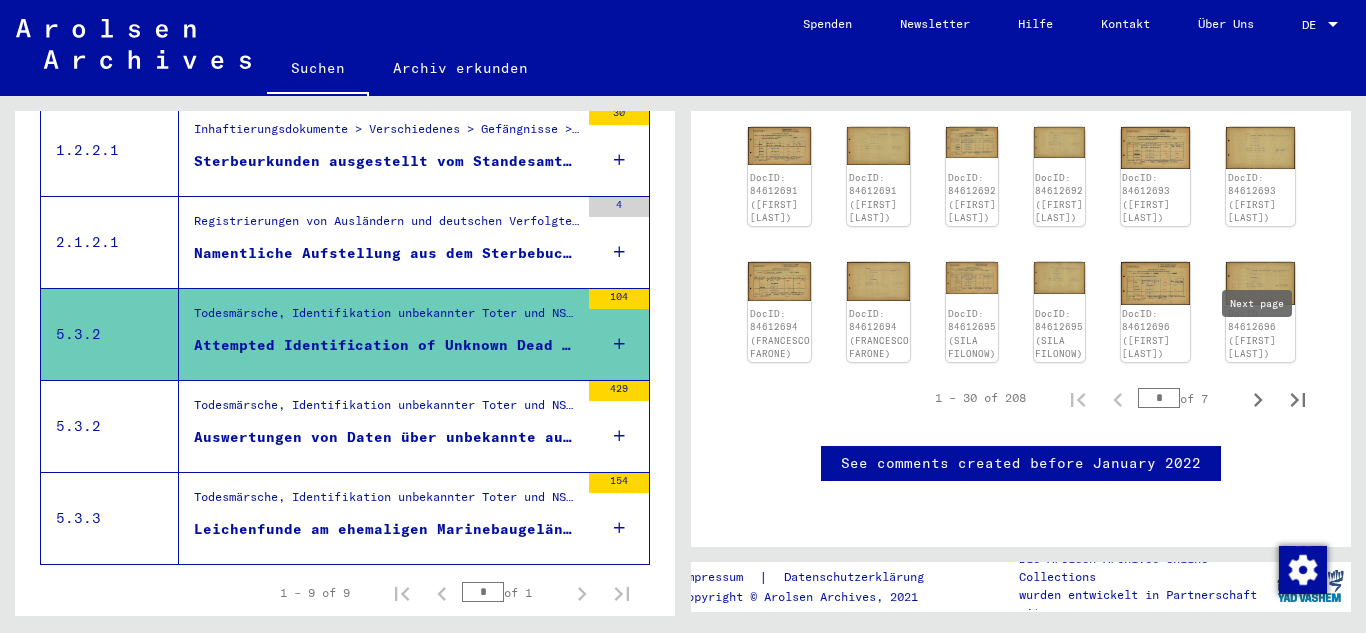 click 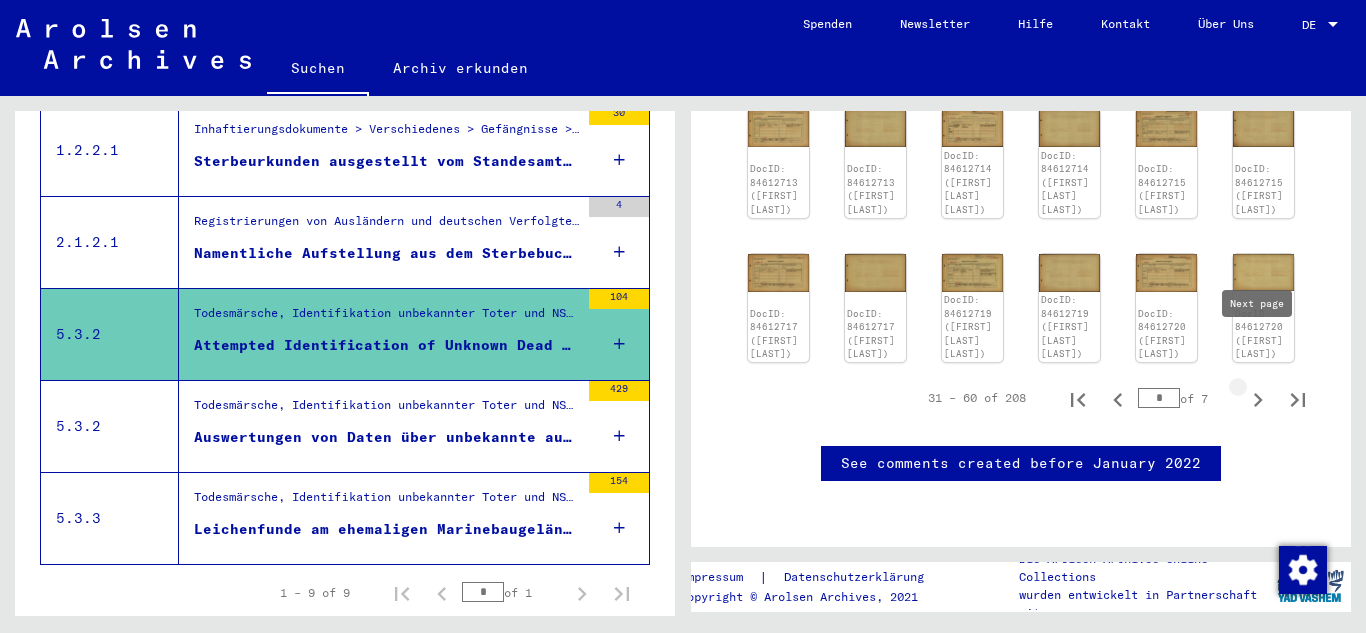 type on "*" 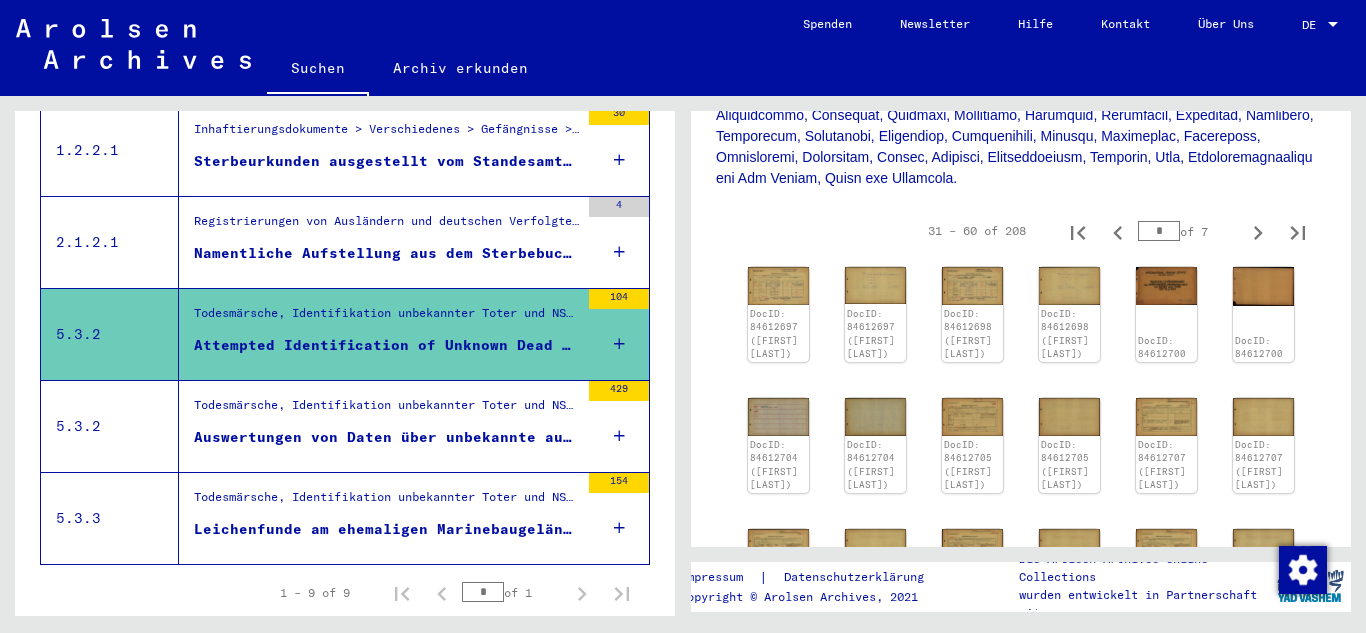 scroll, scrollTop: 800, scrollLeft: 0, axis: vertical 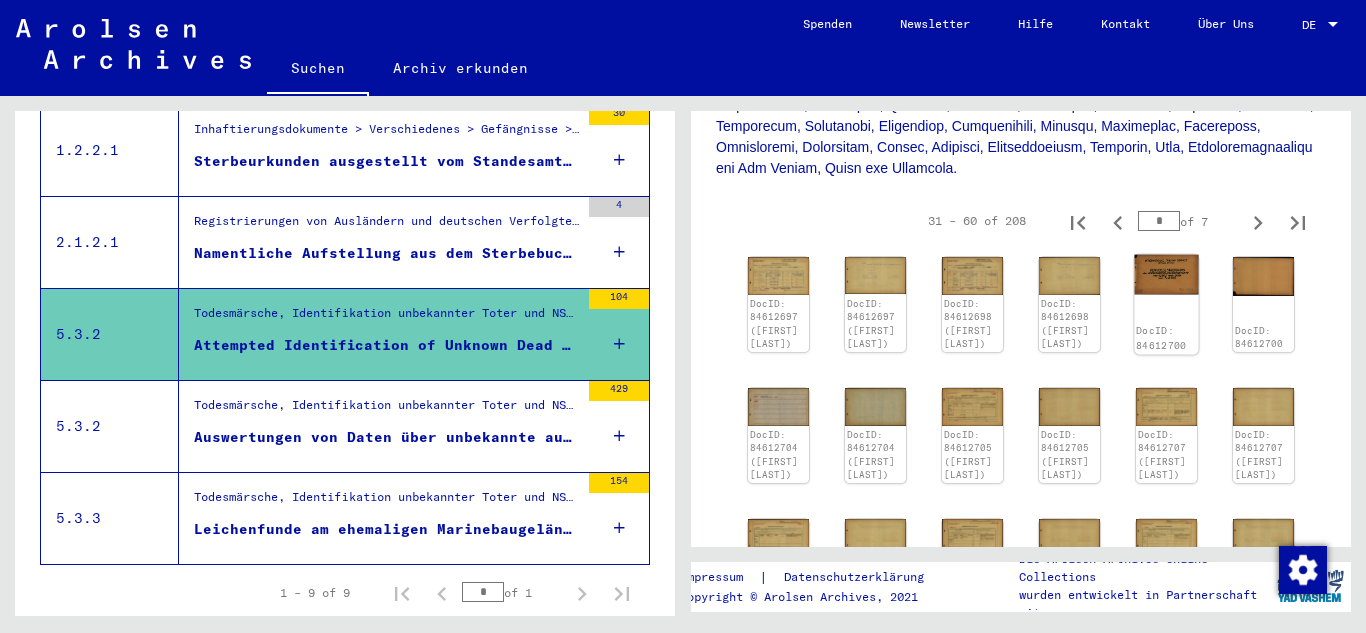 click on "DocID: 84612700" 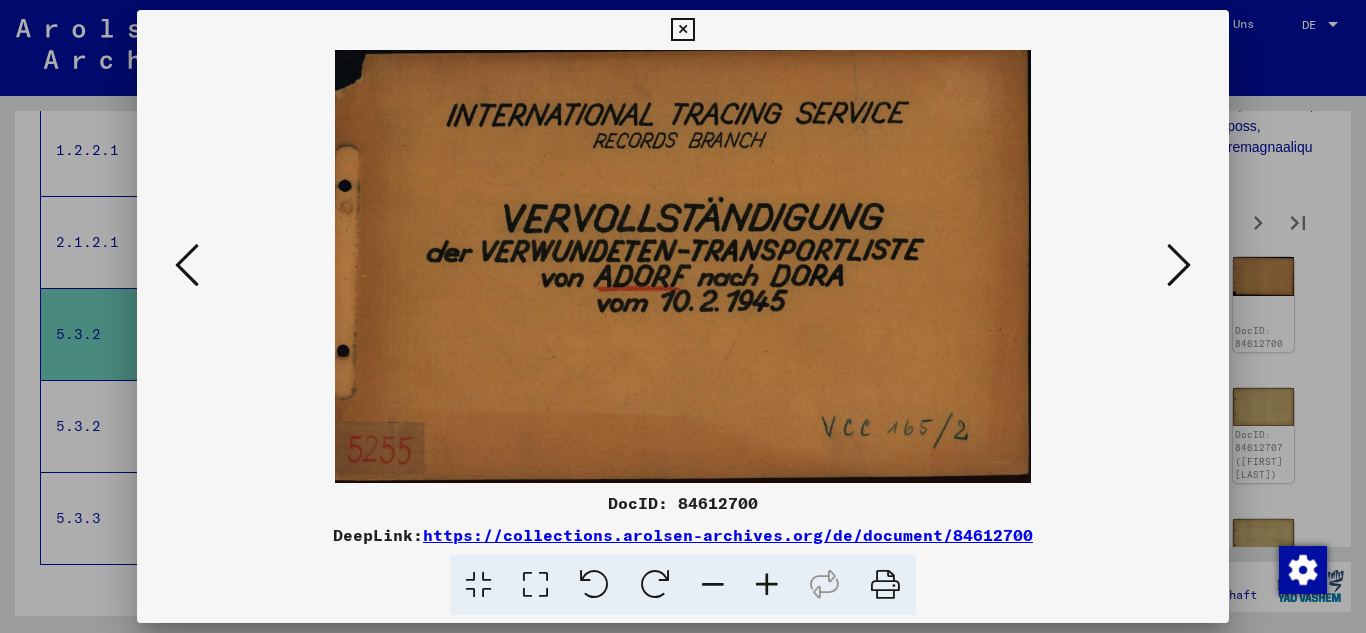 click at bounding box center [682, 30] 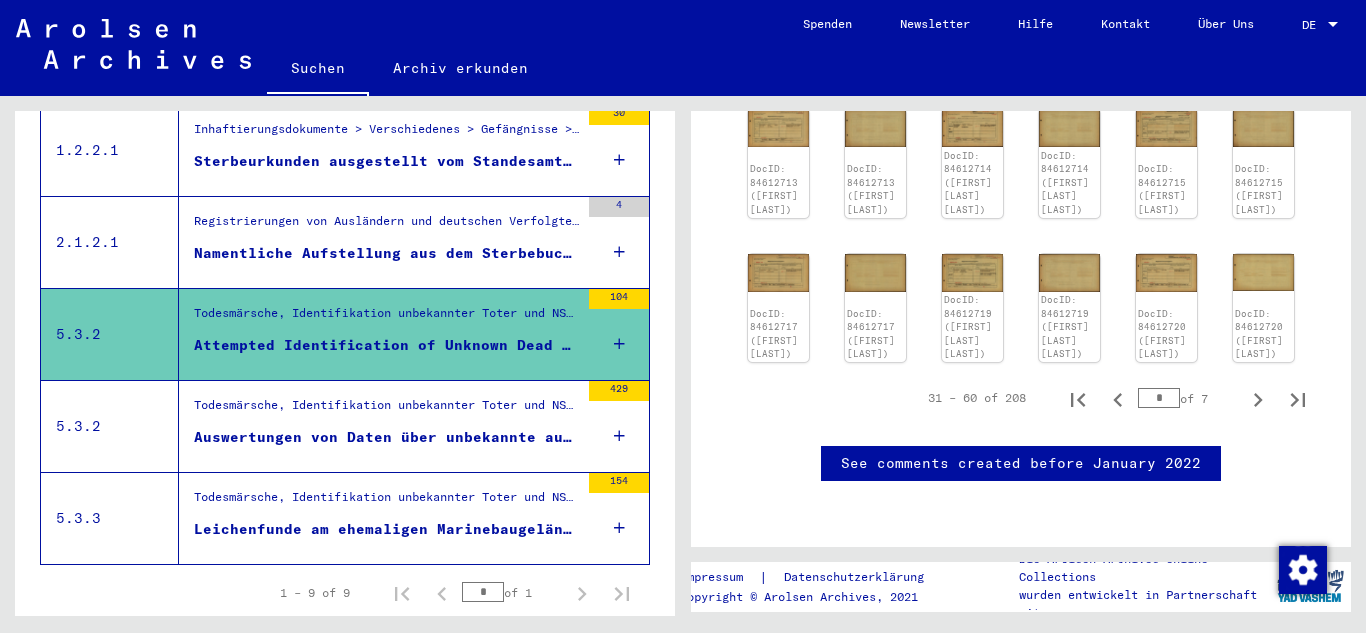 scroll, scrollTop: 1467, scrollLeft: 0, axis: vertical 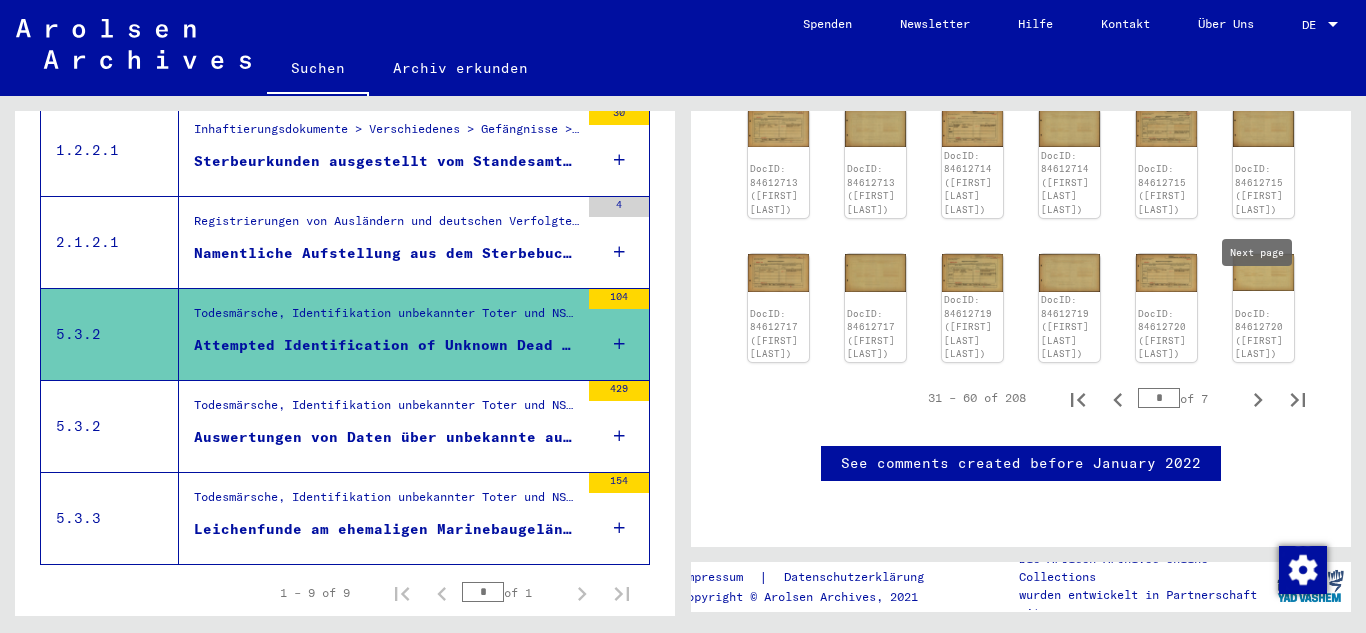 click 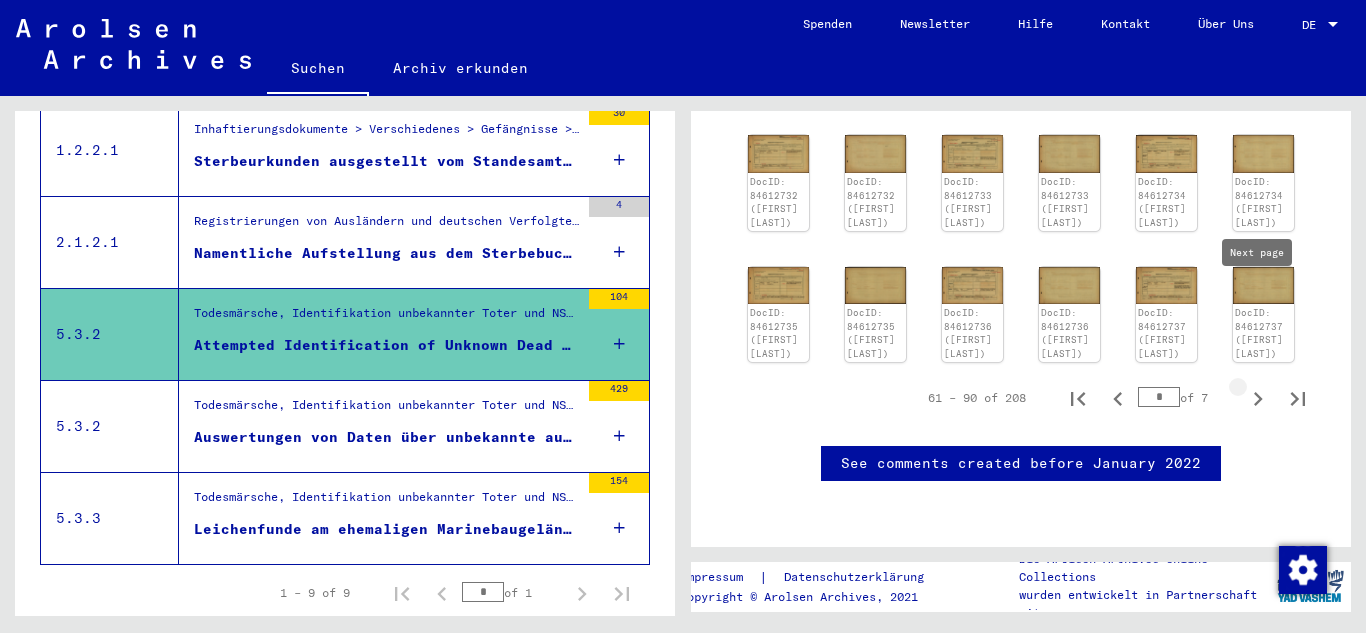 type on "*" 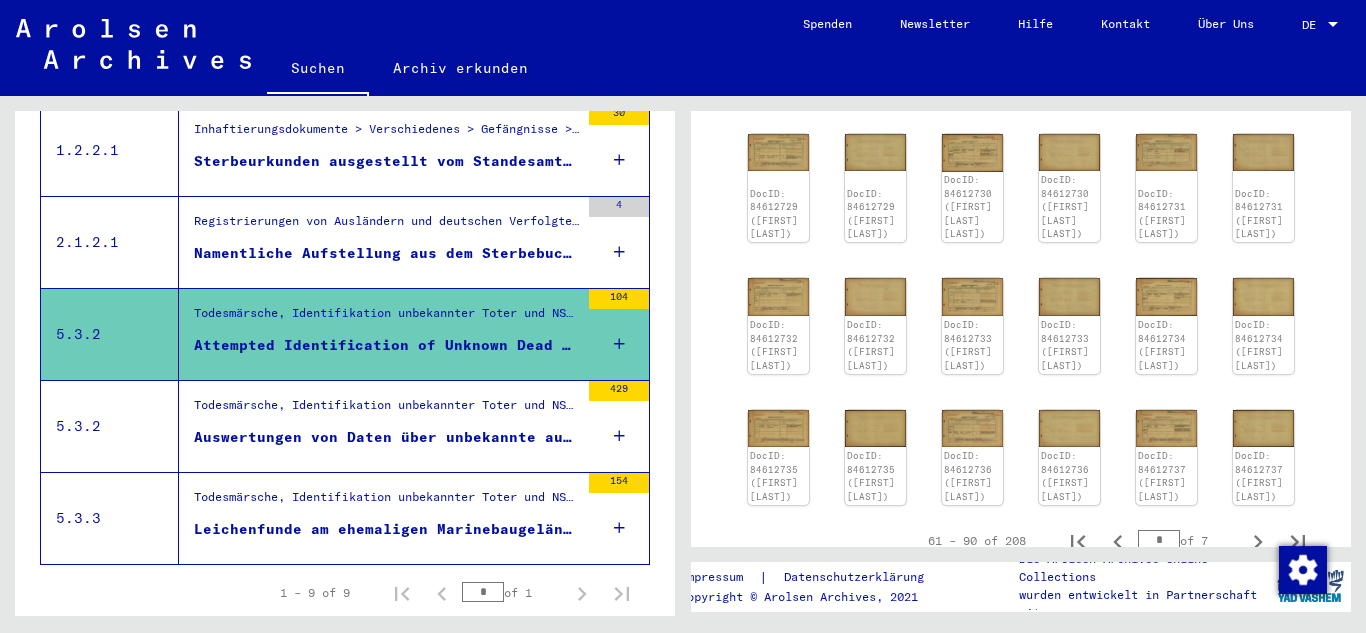 scroll, scrollTop: 1252, scrollLeft: 0, axis: vertical 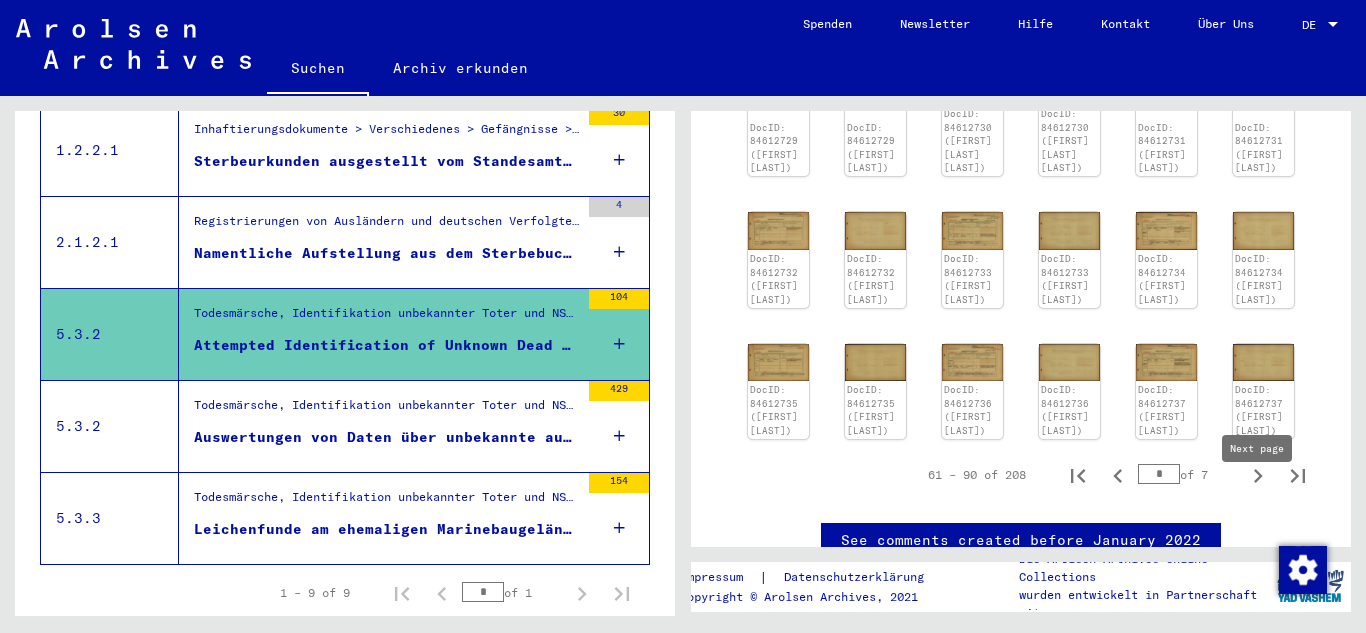 click 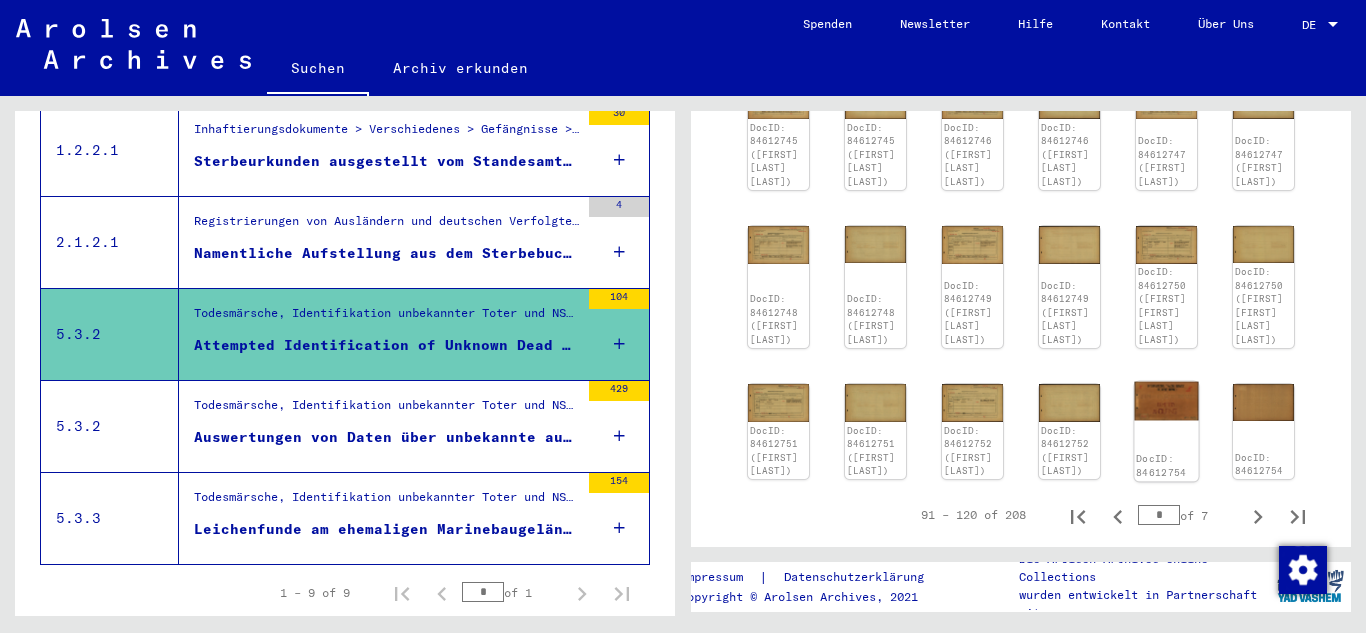 click 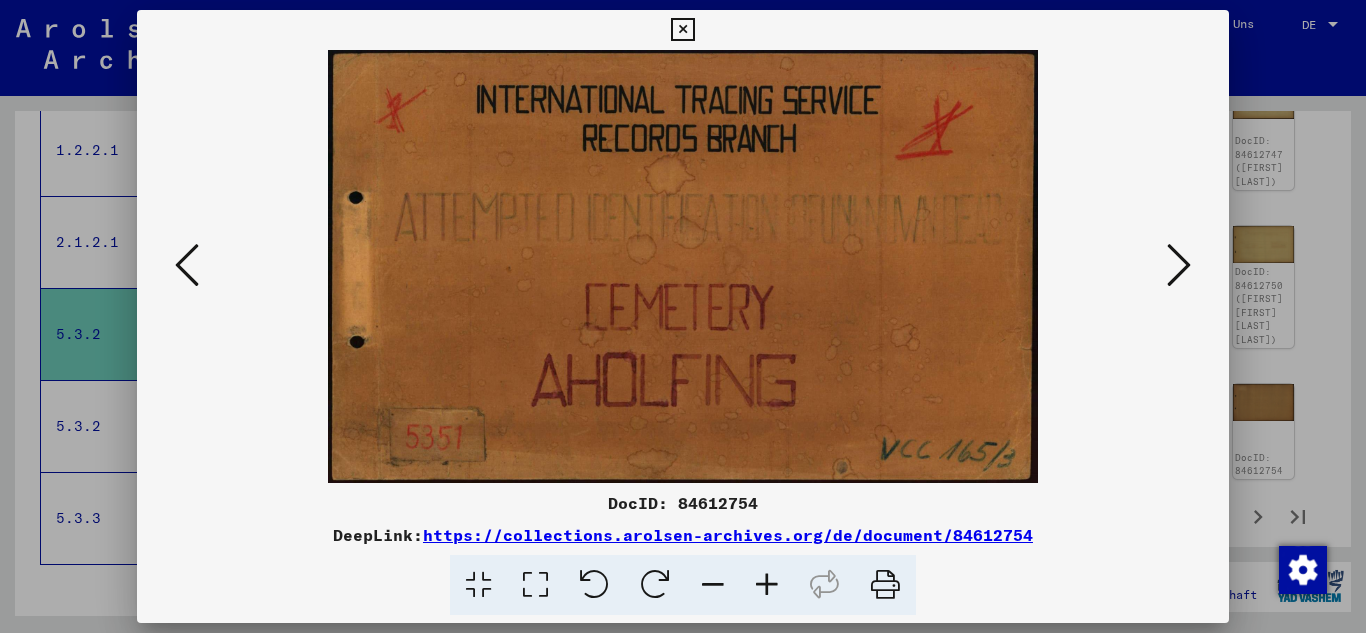 click at bounding box center (682, 30) 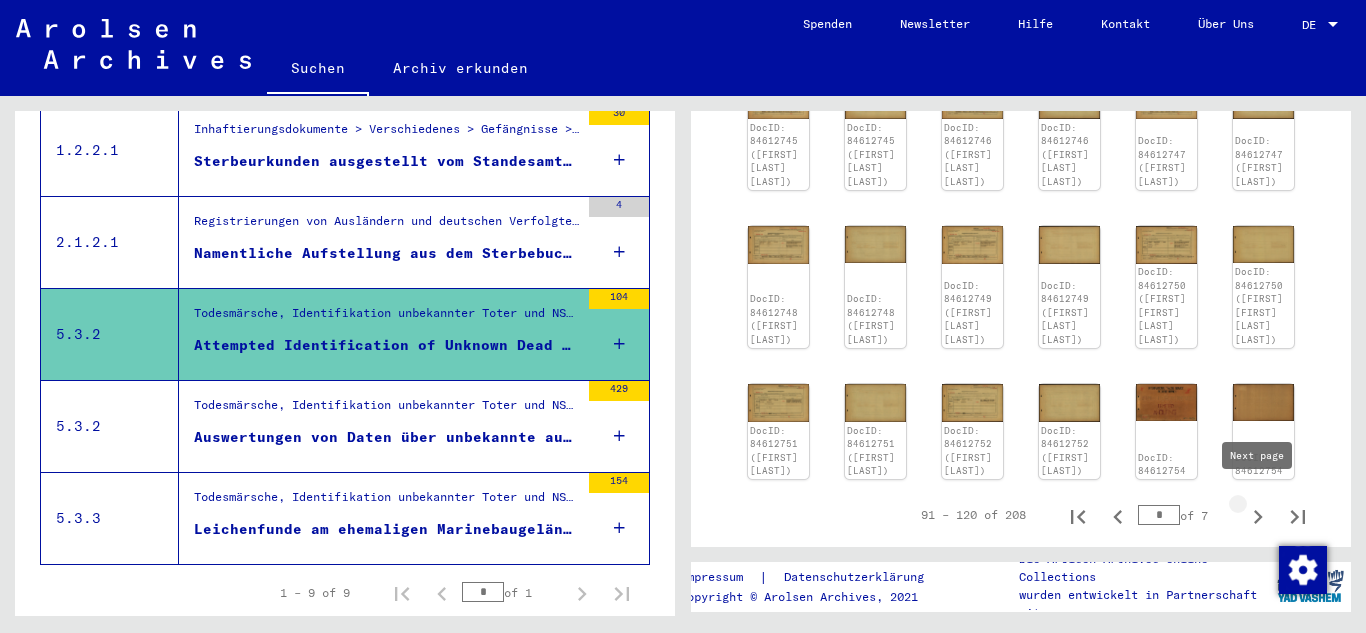 click 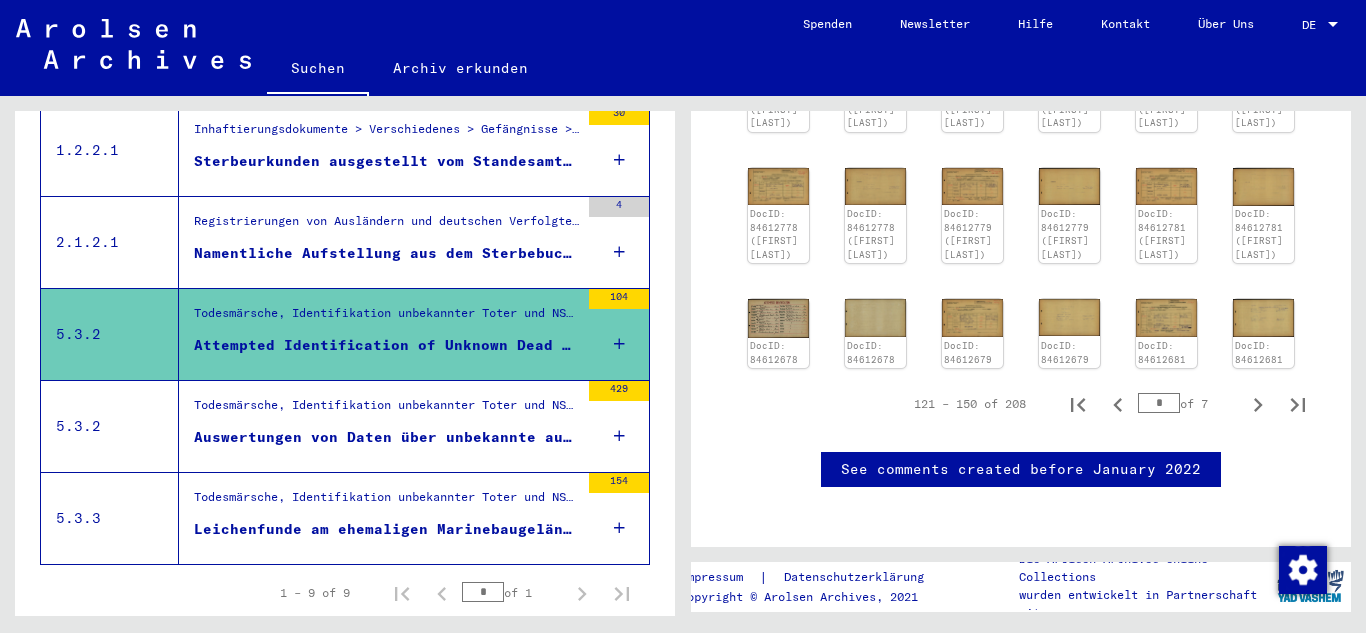 scroll, scrollTop: 1288, scrollLeft: 0, axis: vertical 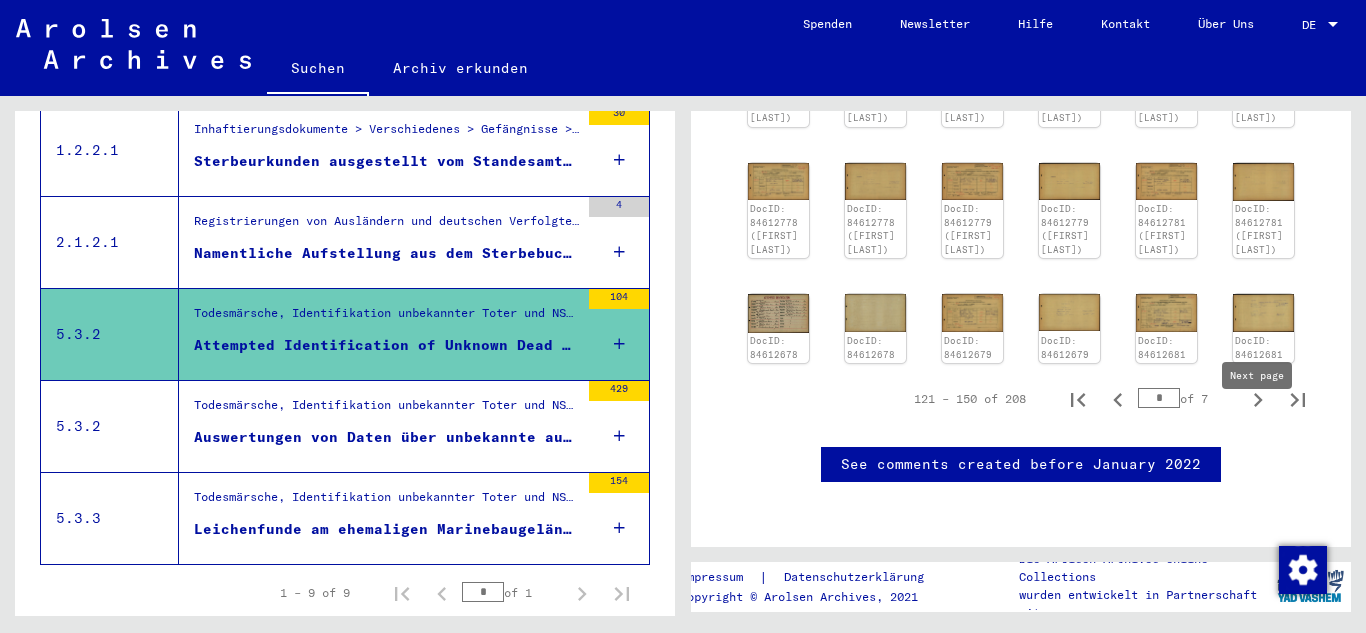 click 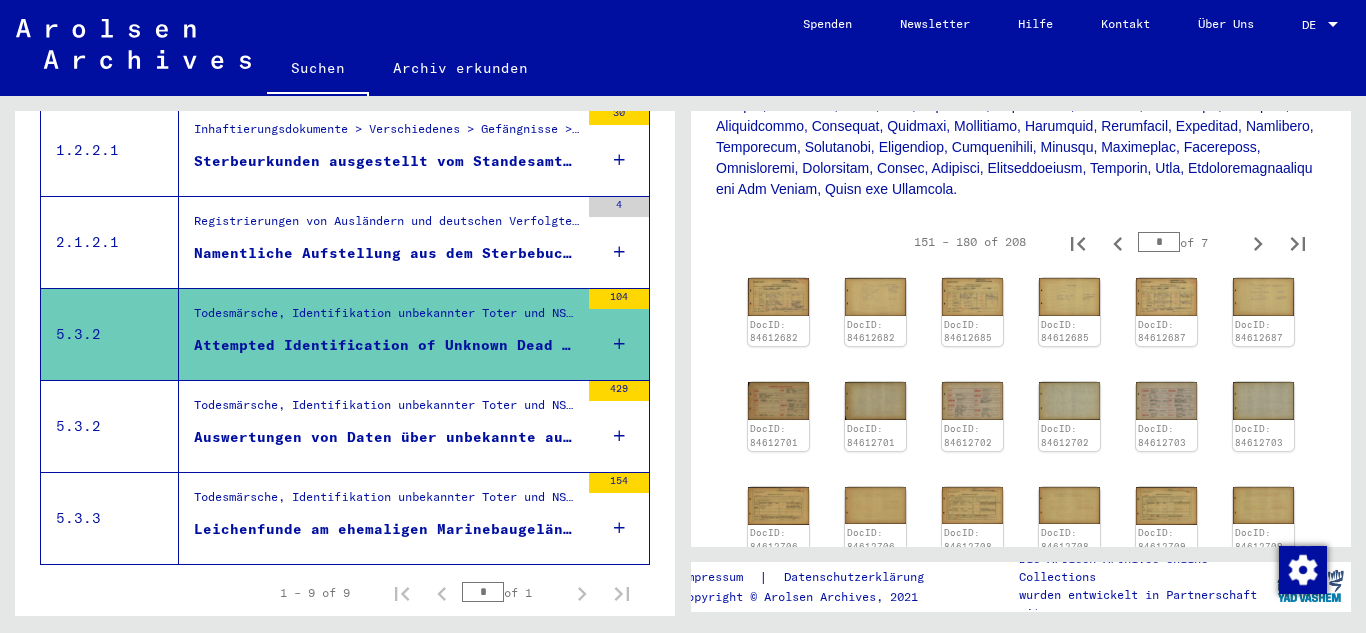 scroll, scrollTop: 789, scrollLeft: 0, axis: vertical 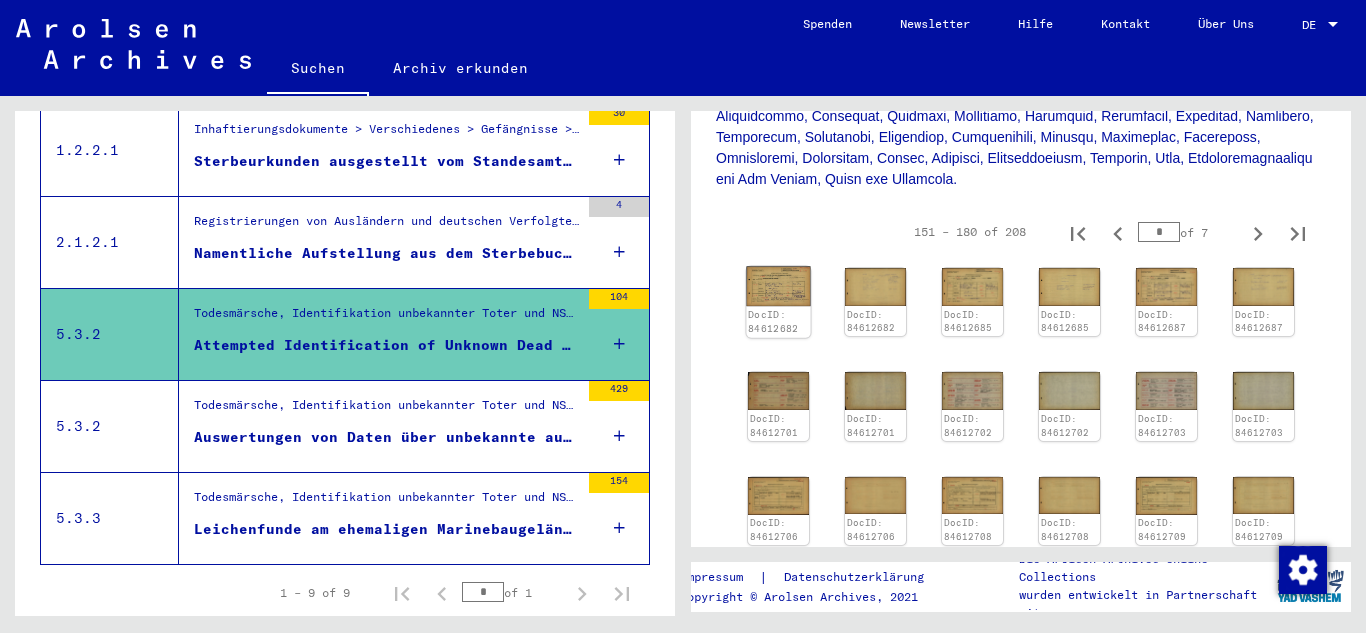 click 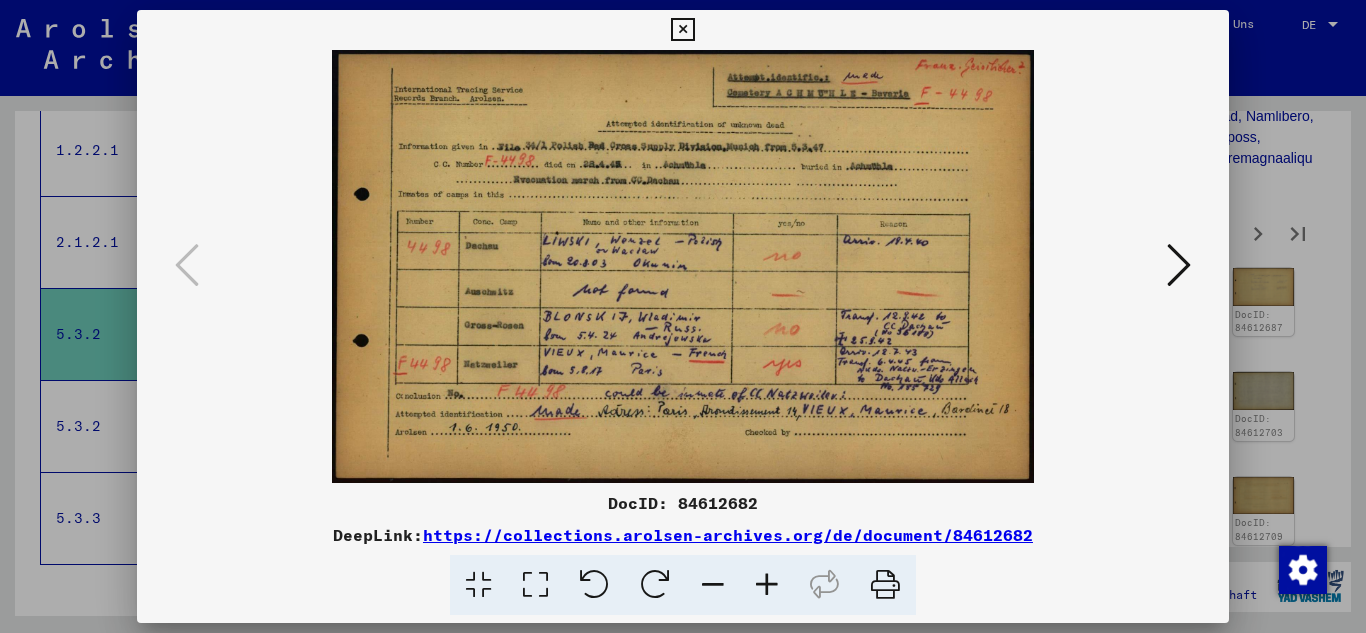 click at bounding box center [682, 30] 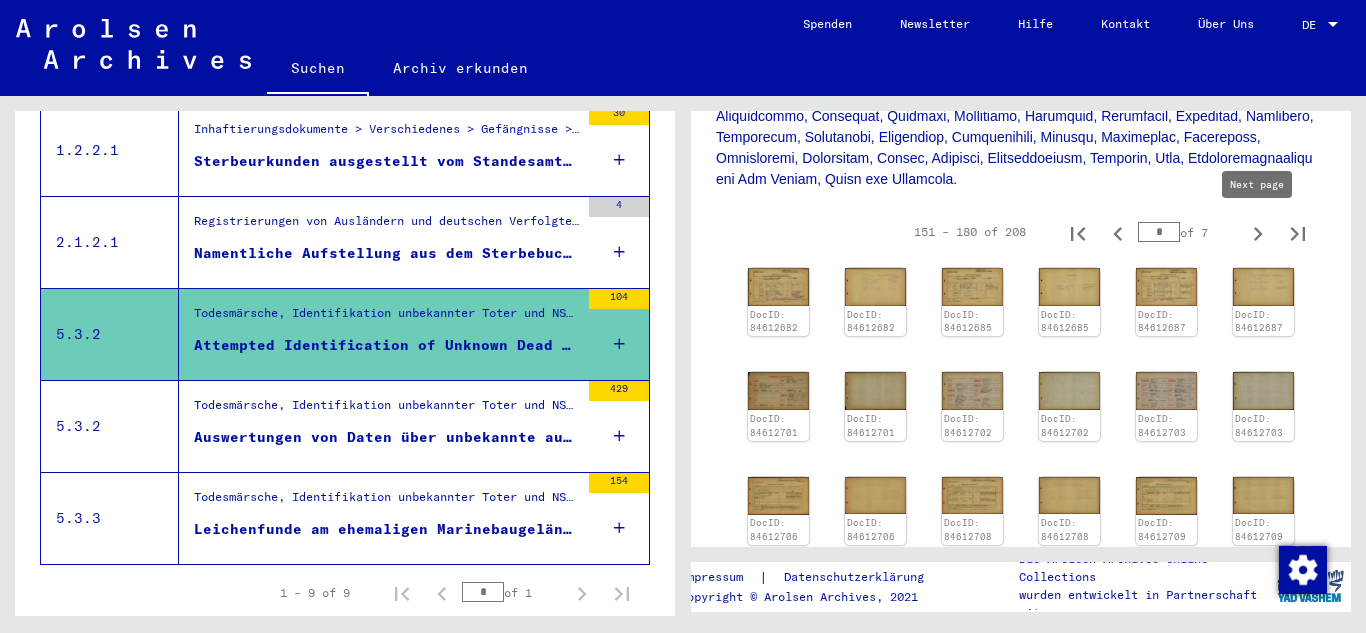 click 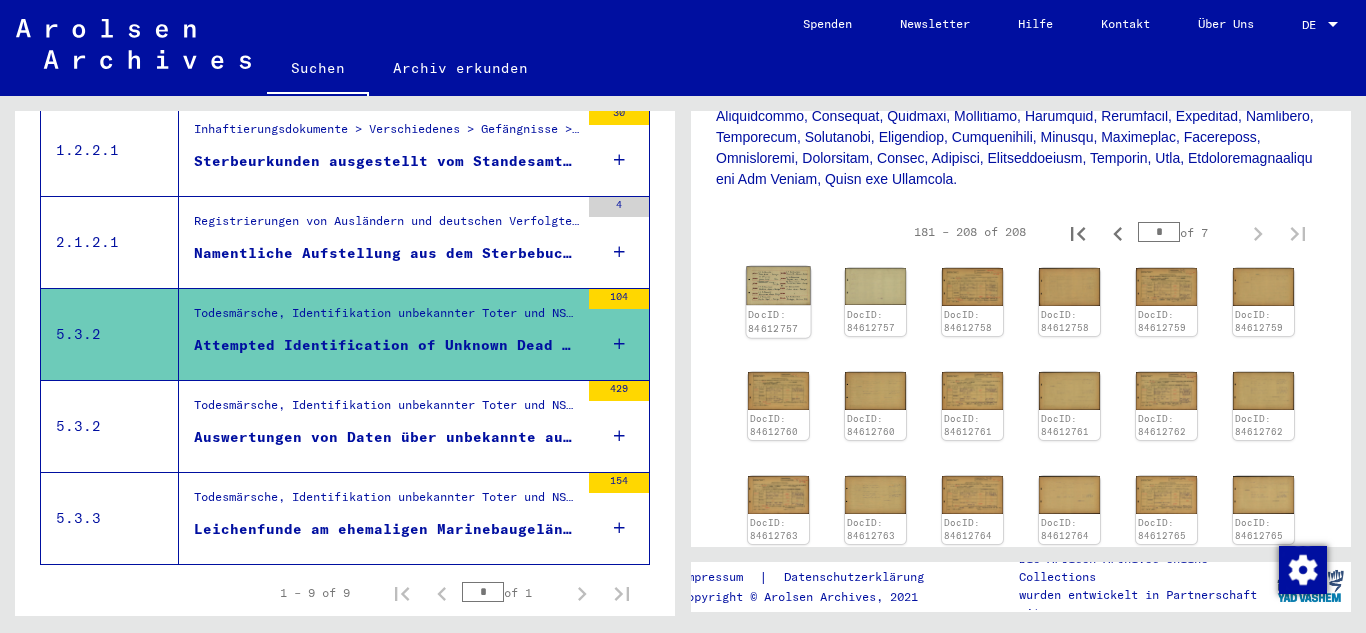 click on "DocID: 84612757" 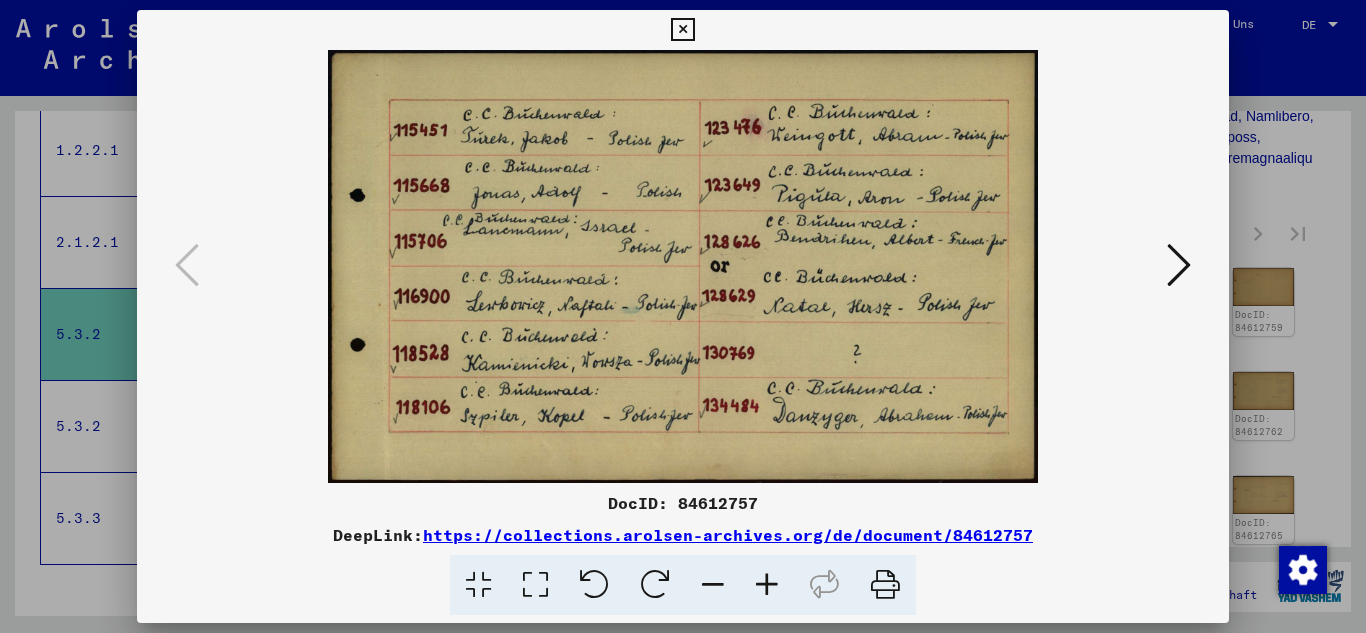 click at bounding box center (1179, 265) 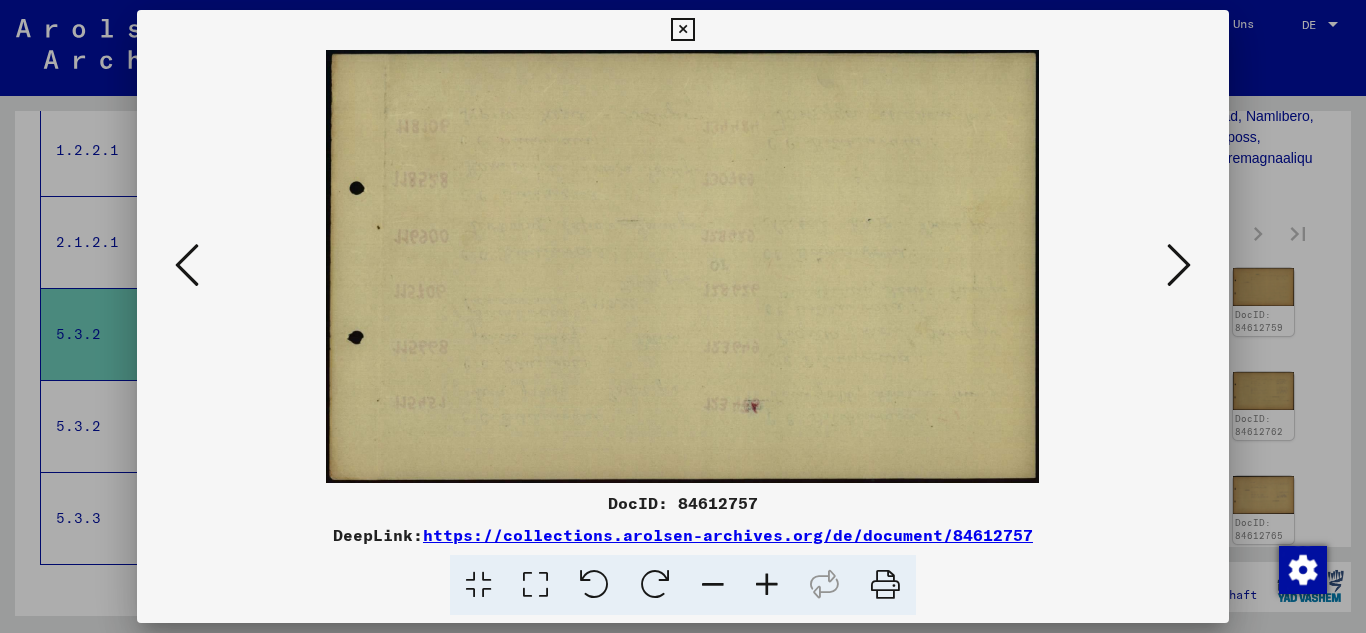 click at bounding box center [1179, 265] 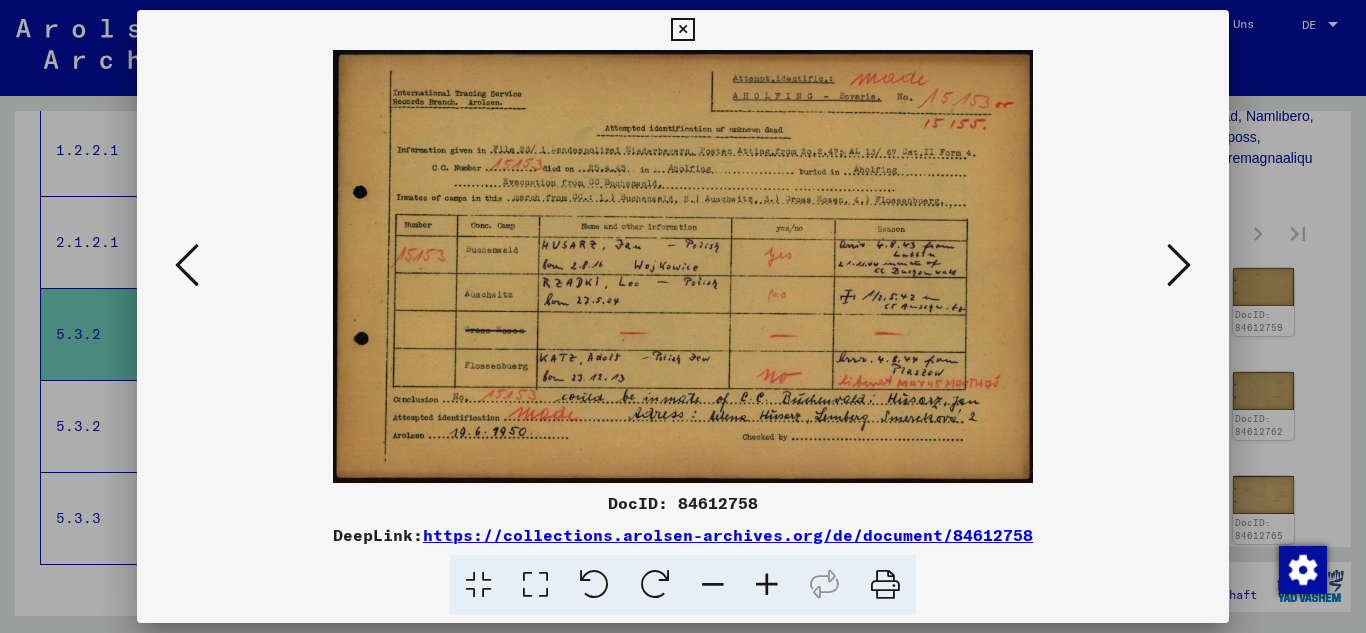 click at bounding box center (1179, 265) 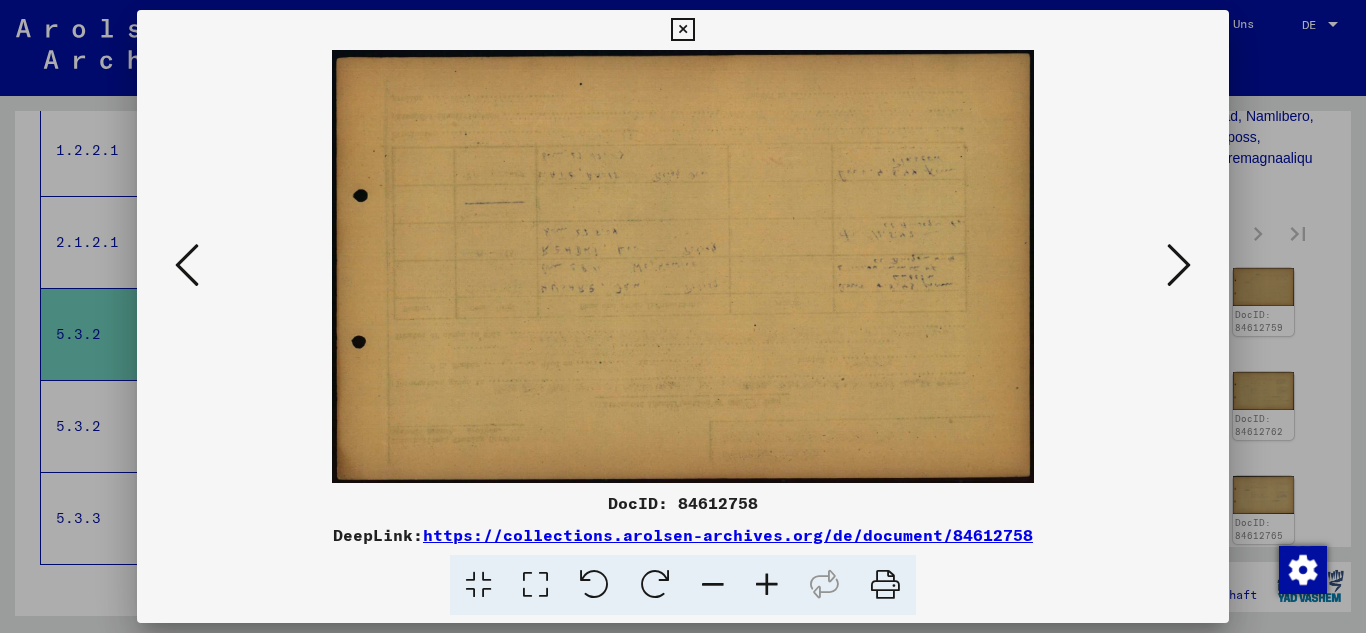 click at bounding box center [1179, 265] 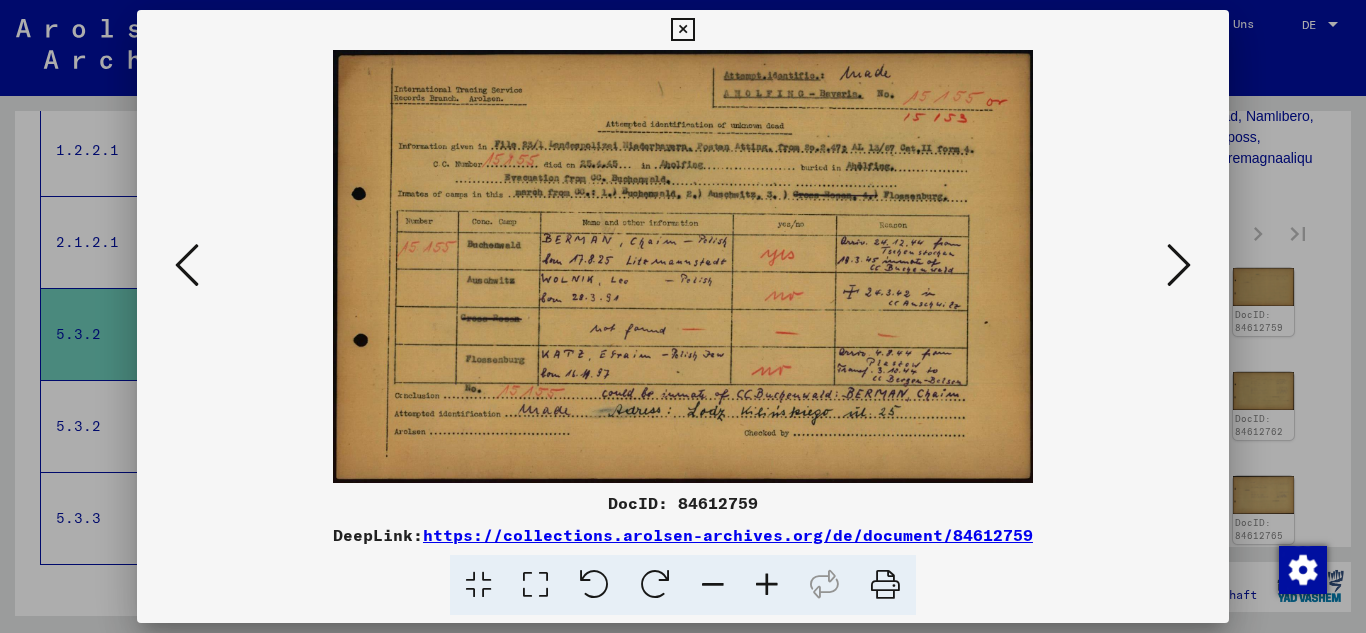 click at bounding box center (1179, 265) 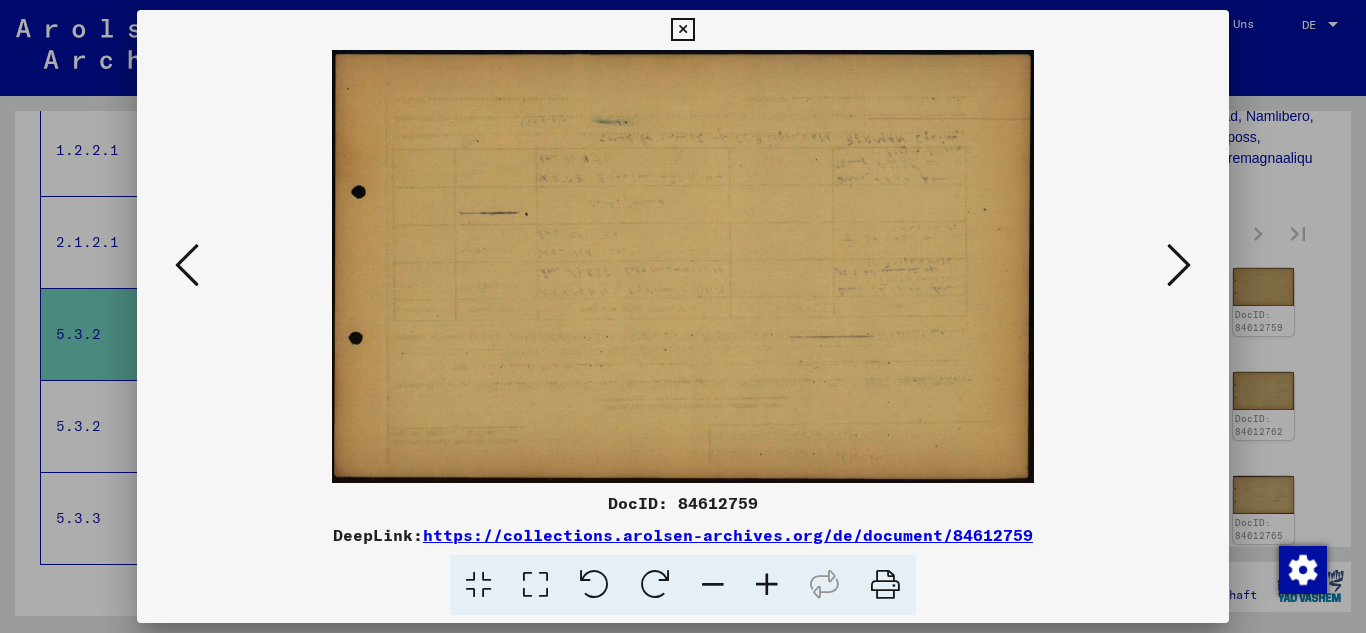 click at bounding box center [1179, 265] 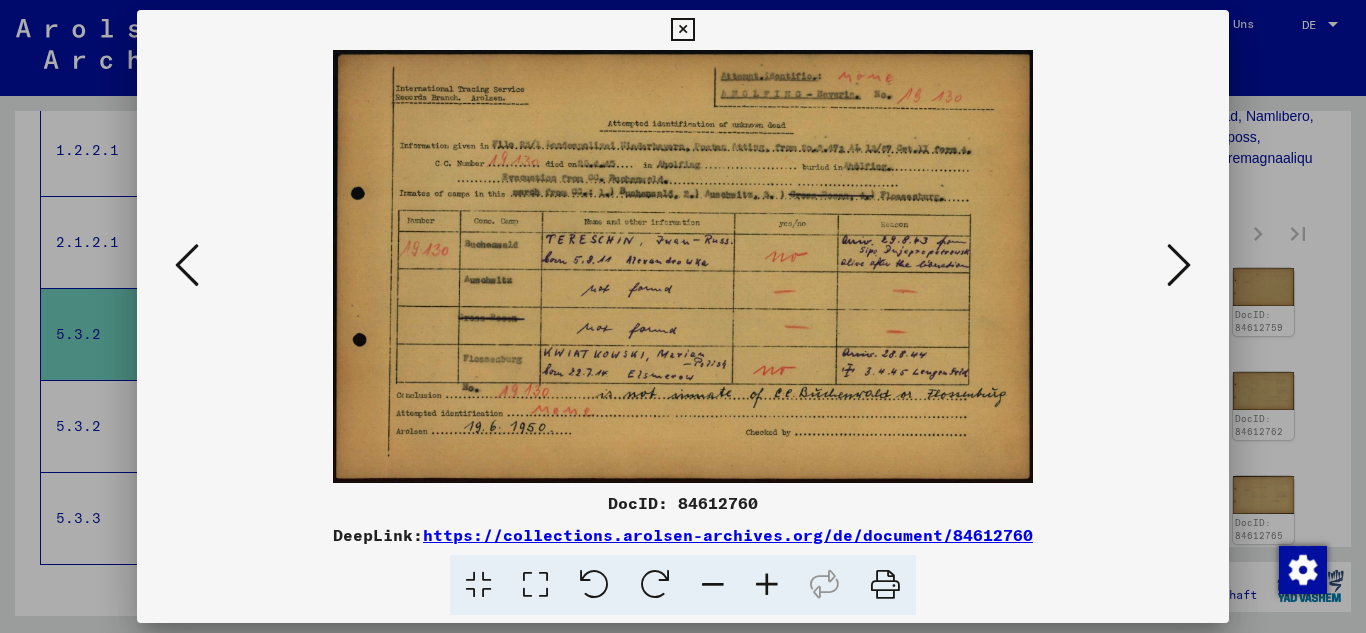 click at bounding box center (1179, 265) 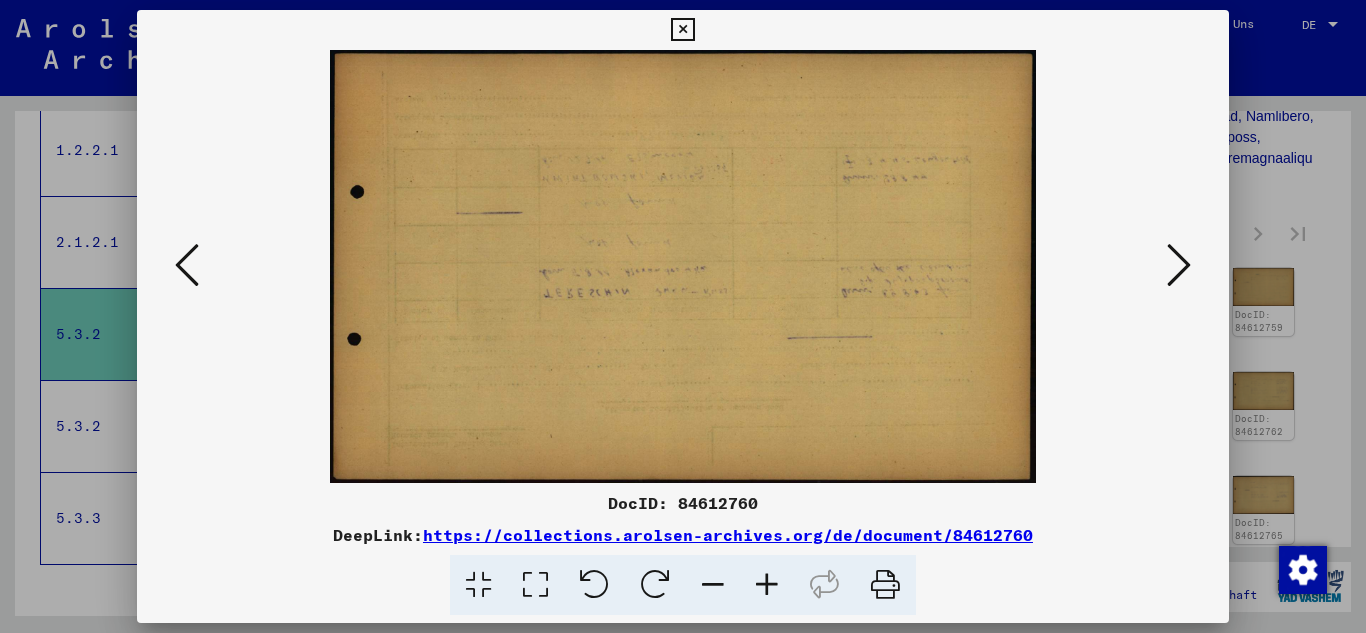 click at bounding box center (1179, 265) 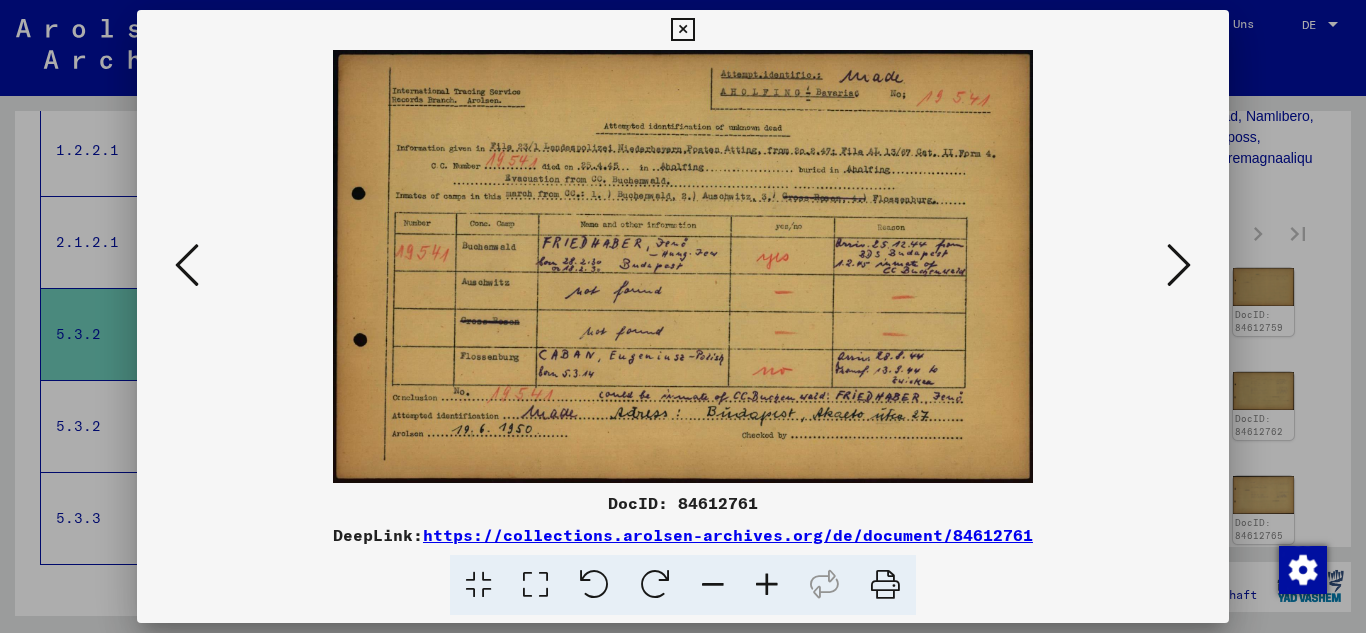 click at bounding box center (1179, 265) 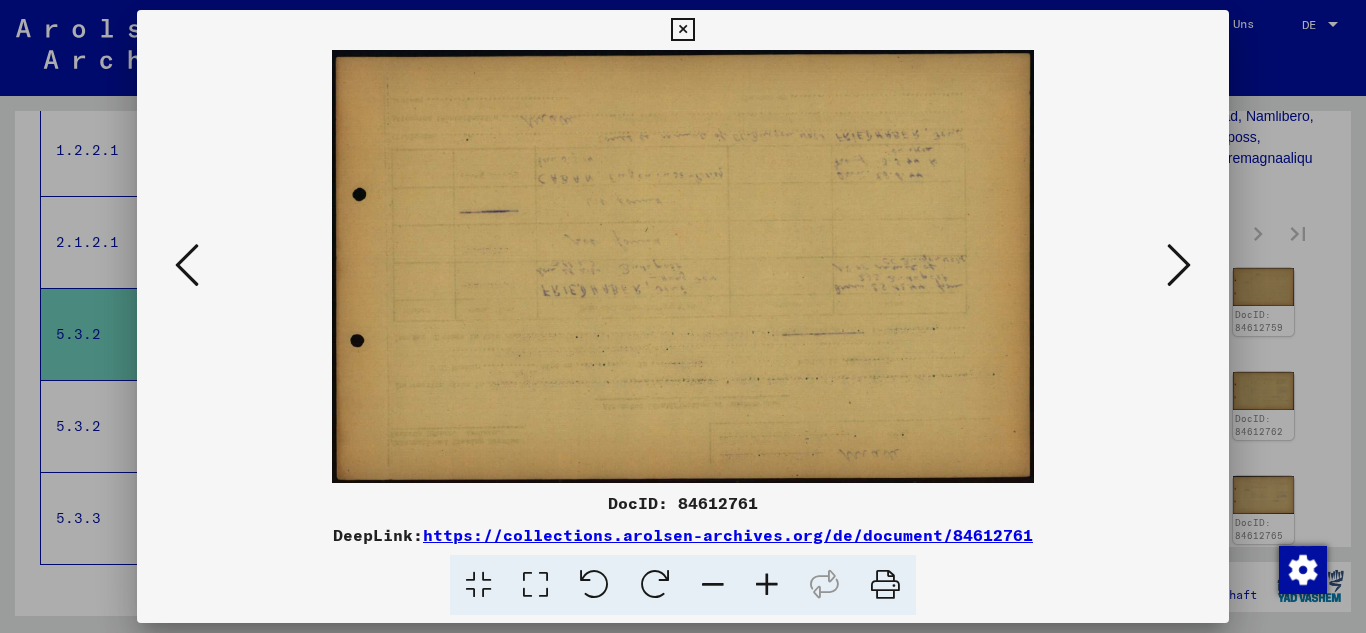 click at bounding box center [1179, 265] 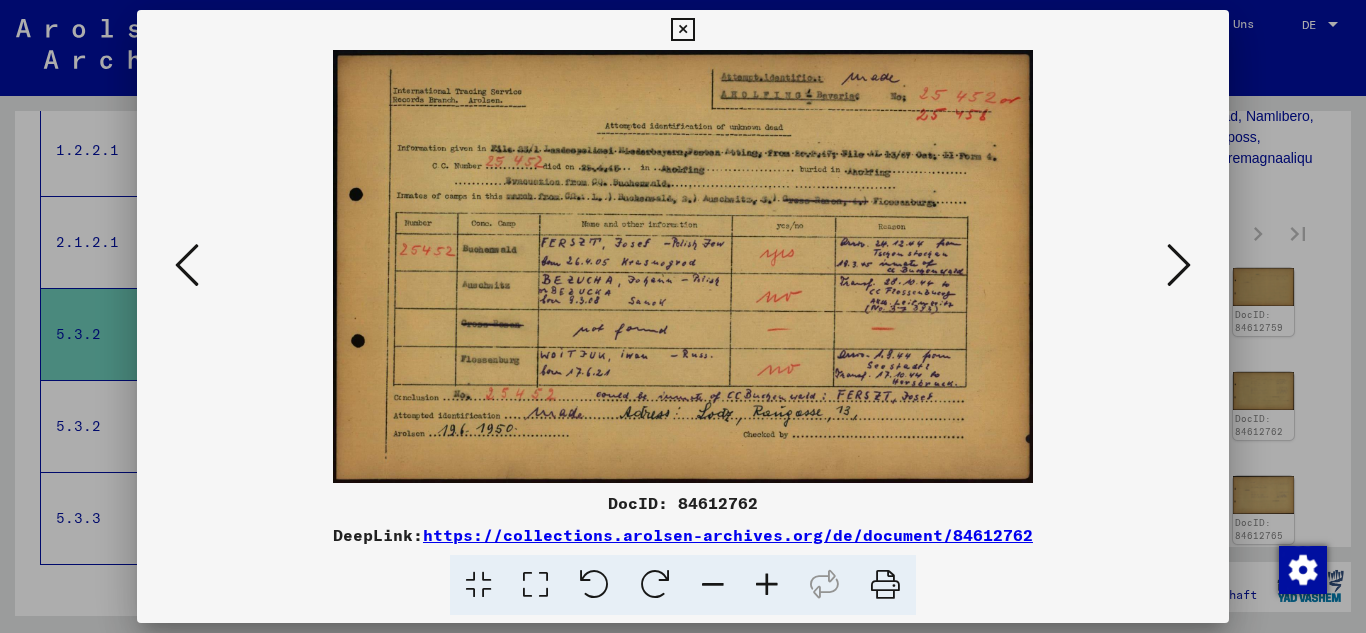 click at bounding box center [1179, 265] 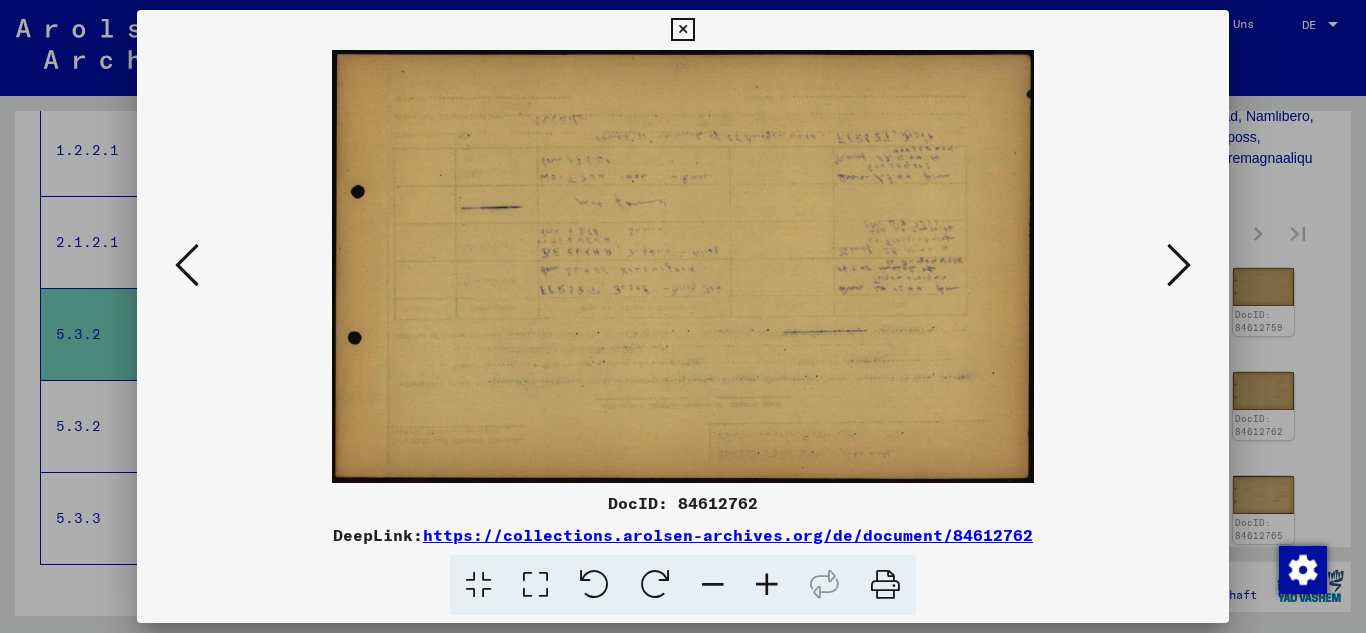 click at bounding box center (682, 30) 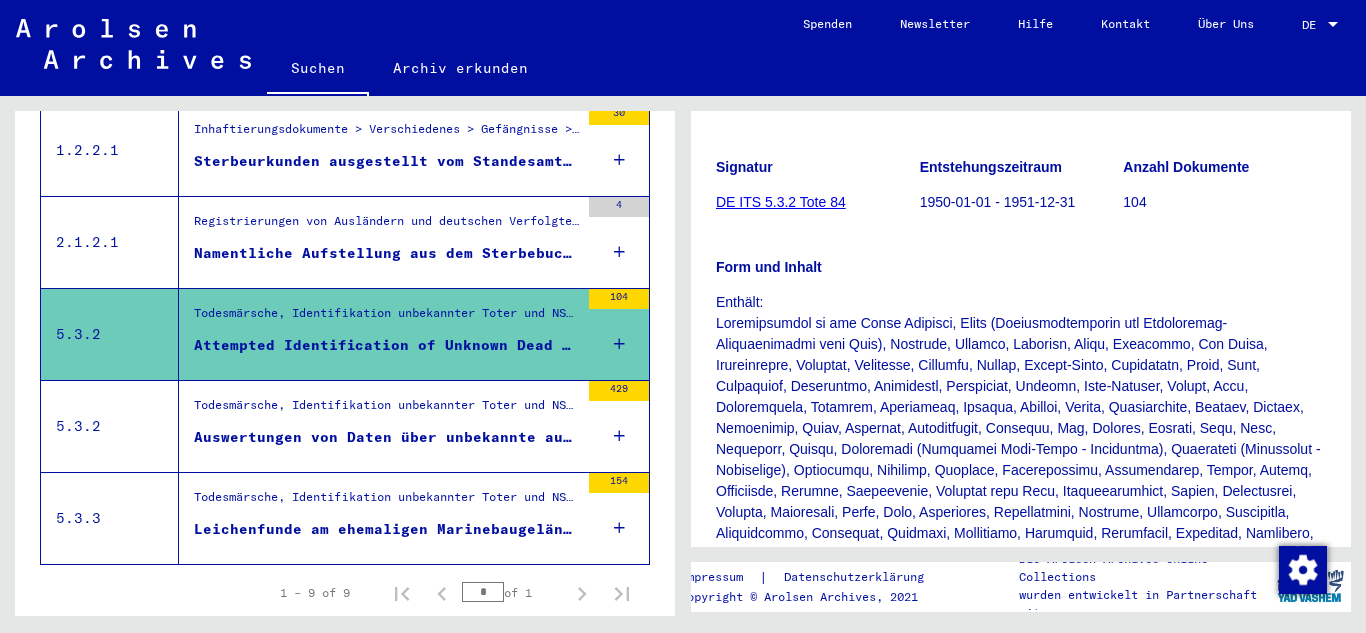 scroll, scrollTop: 366, scrollLeft: 0, axis: vertical 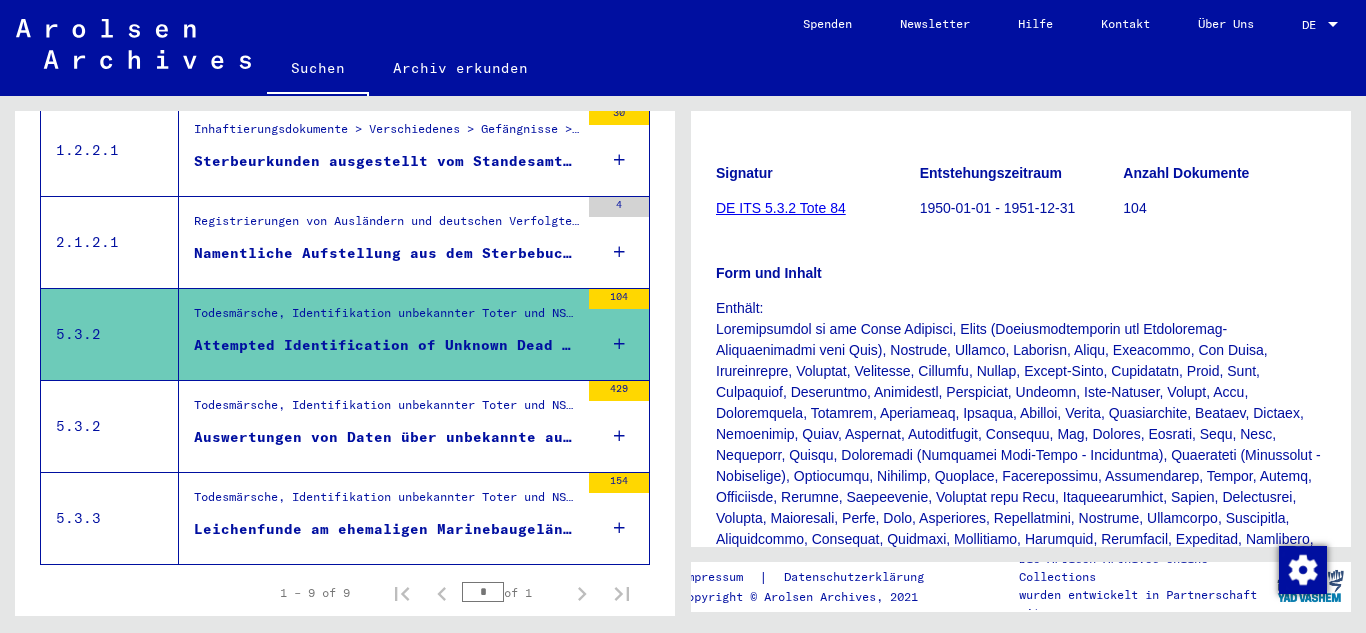 click at bounding box center (619, 344) 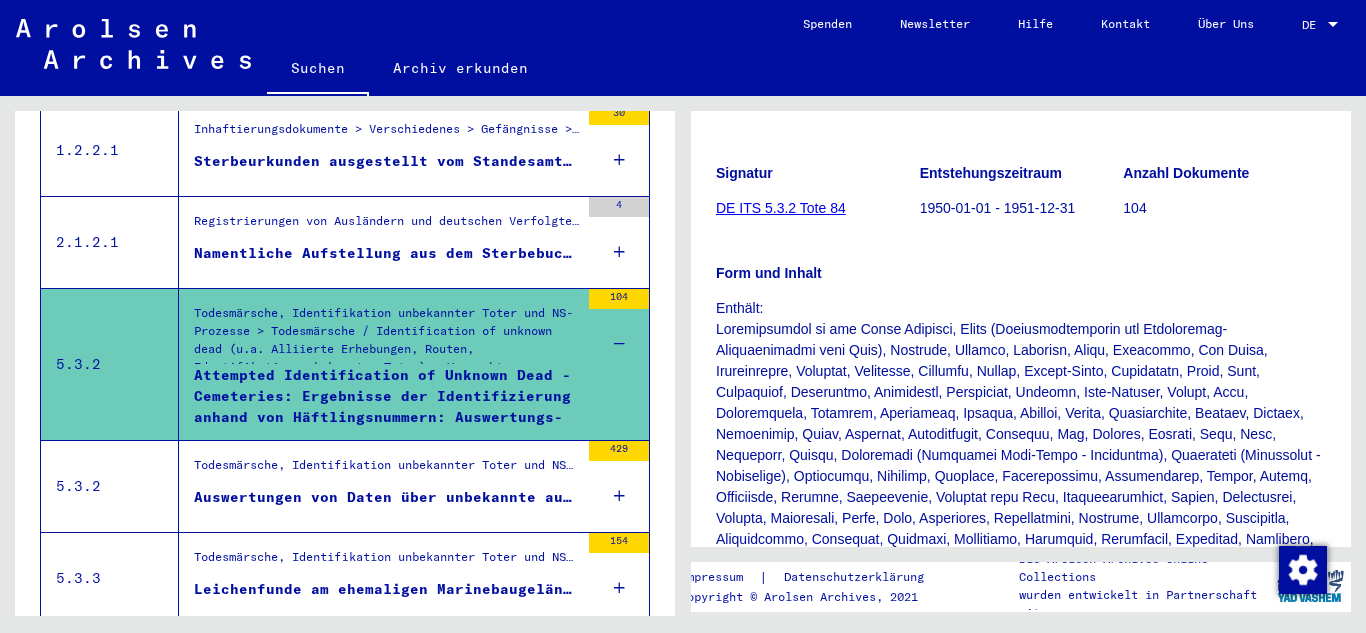 click on "429" at bounding box center (619, 486) 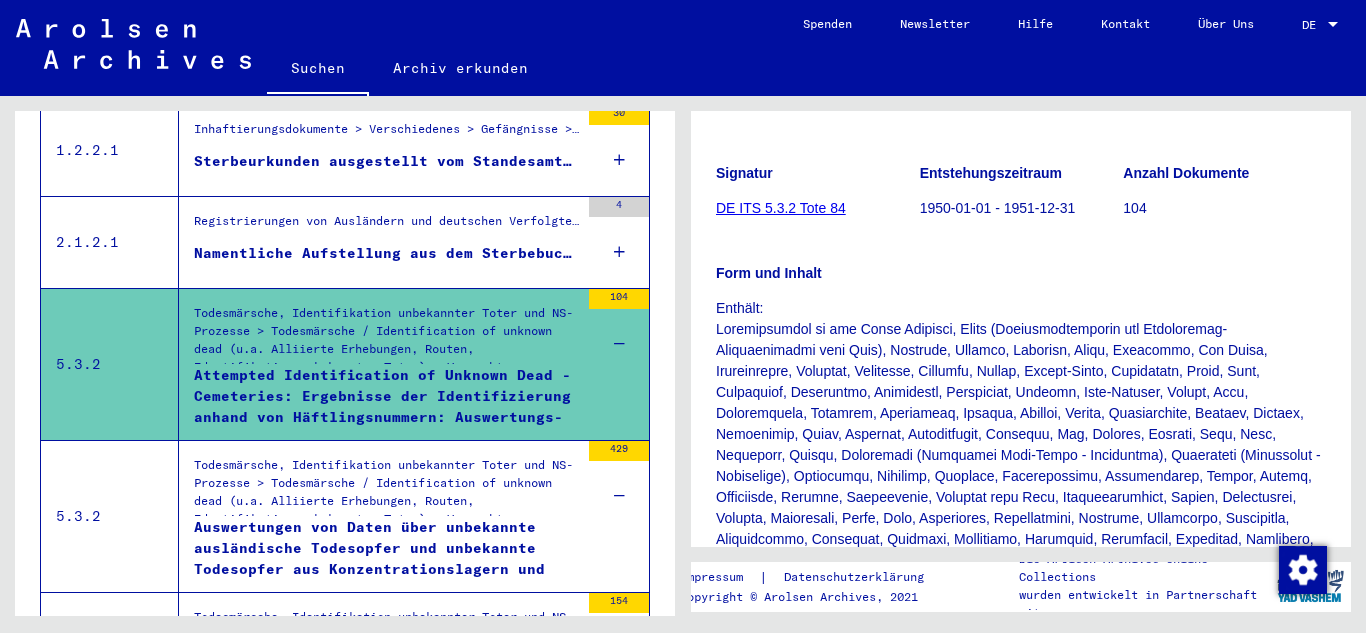 drag, startPoint x: 657, startPoint y: 447, endPoint x: 670, endPoint y: 516, distance: 70.21396 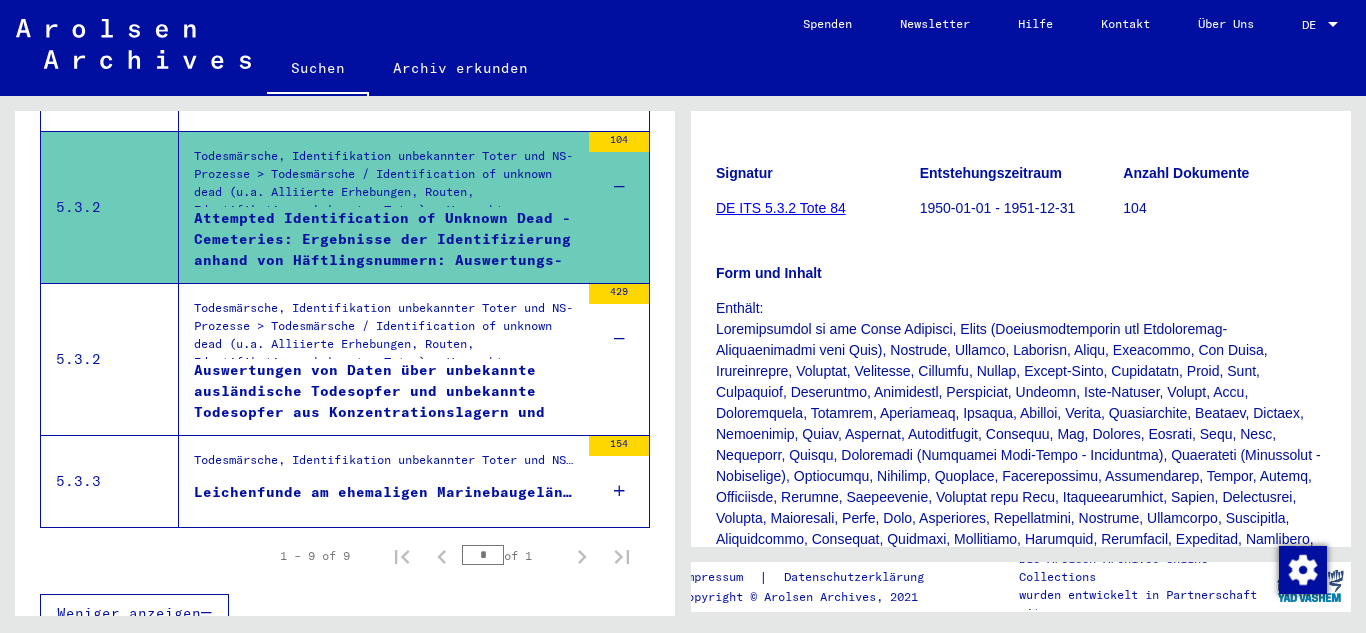 scroll, scrollTop: 949, scrollLeft: 0, axis: vertical 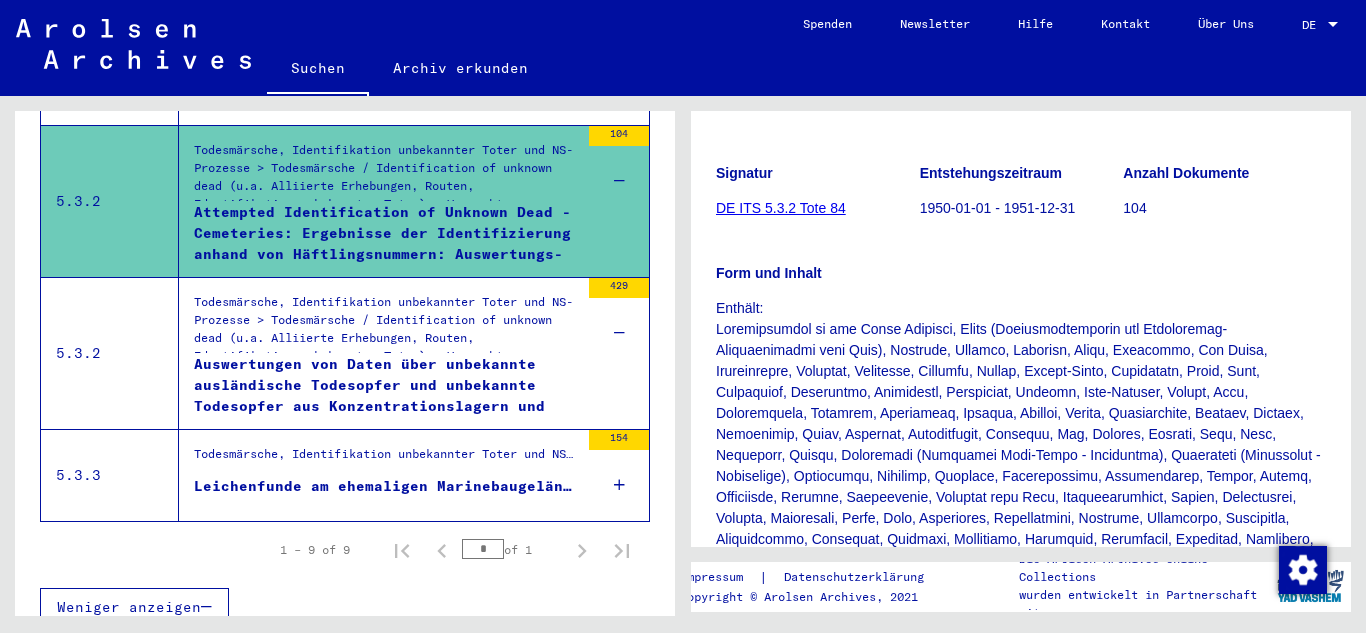click on "154" at bounding box center (619, 475) 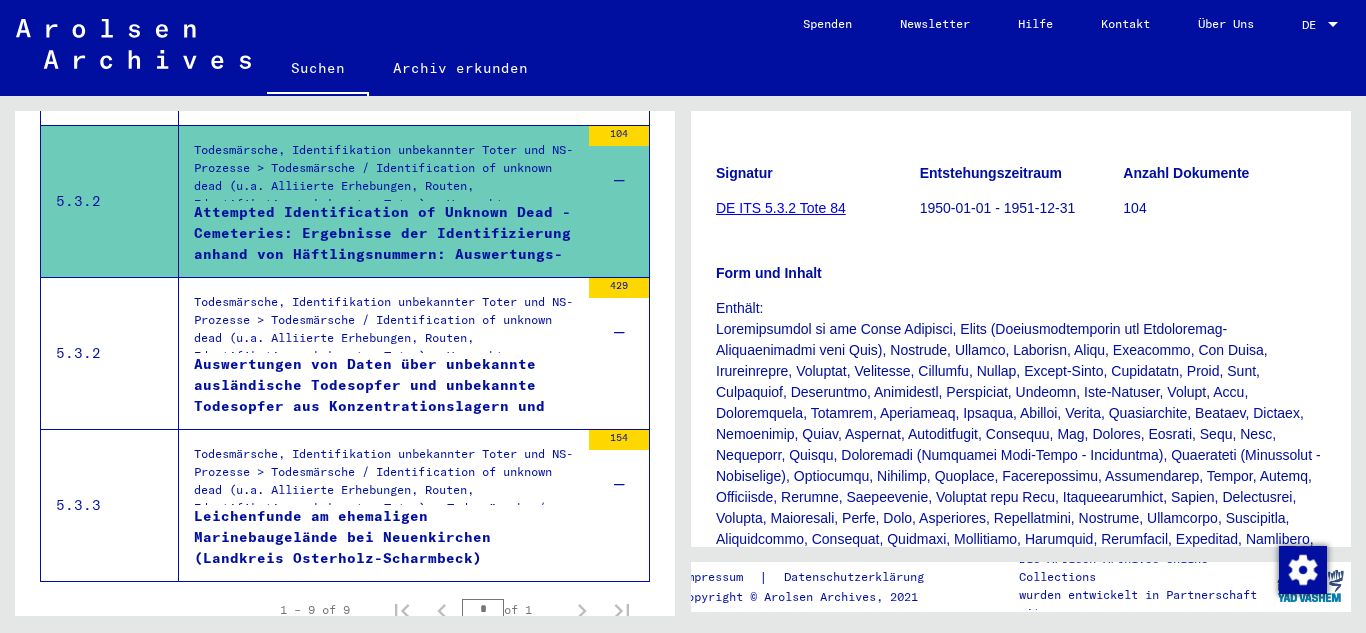click on "Todesmärsche, Identifikation unbekannter Toter und NS-Prozesse > Todesmärsche / Identification of unknown dead (u.a. Alliierte Erhebungen, Routen, Identifikation unbekannter Toter) > Todesmärsche / Identifikation unbekannter Toter" at bounding box center (386, 480) 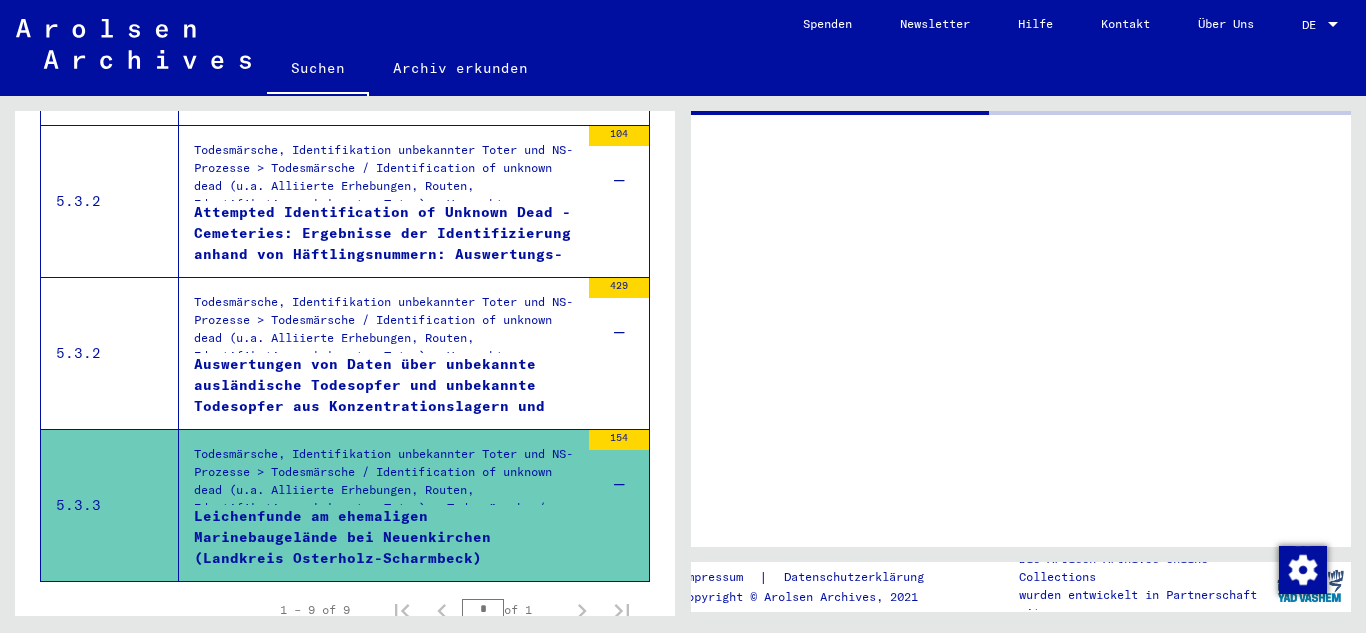 scroll, scrollTop: 0, scrollLeft: 0, axis: both 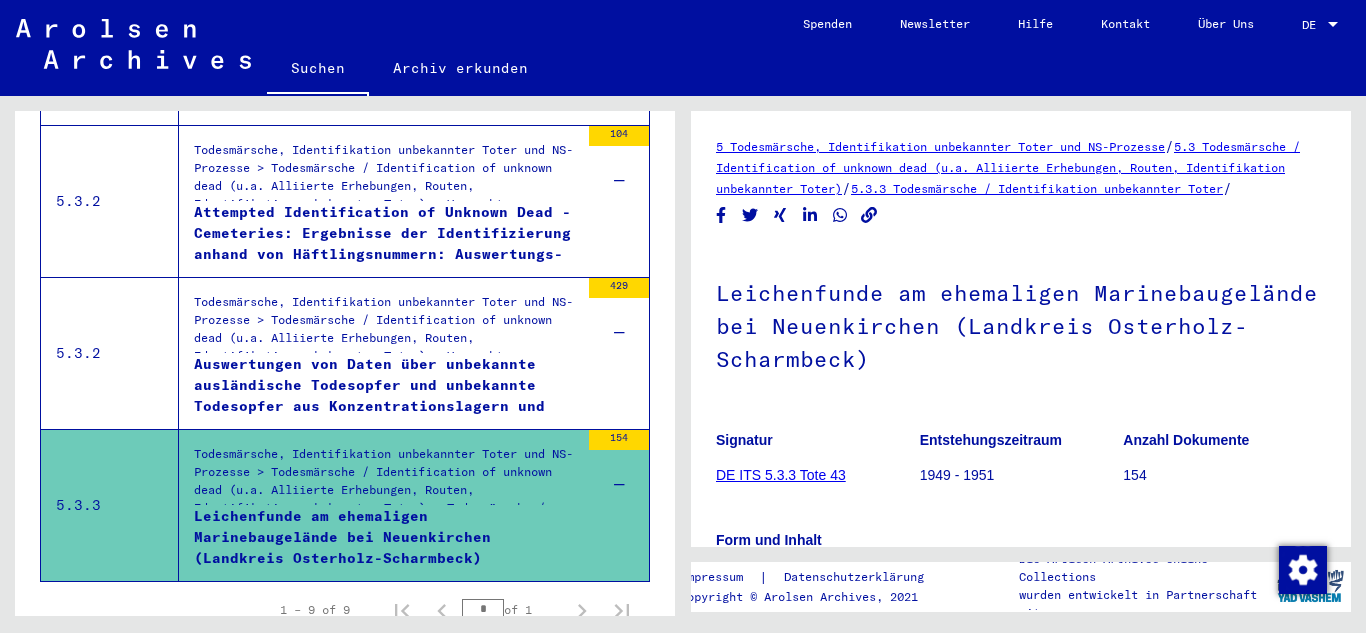 click on "5 Todesmärsche, Identifikation unbekannter Toter und NS-Prozesse   /   5.3 Todesmärsche / Identification of unknown dead (u.a. Alliierte Erhebungen, Routen, Identifikation unbekannter Toter)   /   5.3.3 Todesmärsche / Identifikation unbekannter Toter   /  Leichenfunde am ehemaligen Marinebaugelände bei Neuenkirchen (Landkreis      Osterholz-Scharmbeck)  Signatur DE ITS 5.3.3 Tote 43 Entstehungszeitraum 1949 - 1951 Anzahl Dokumente 154 Form und Inhalt Betrifft Häftlingsleichen des Konzentrationslagers Neuengamme -      Außenkommando Bremen-Farge Enthält v.a.: Ermittlungsakten der Staatsanwaltschaft Verden/Aller (Kopien der dort      befindlichen Akten) Darin: Kopien von Fotos des Geländes und von den Exhumierungen, v.a. Lichtbildmappe      des Erkennungsdienstes der Kriminalpolizei des Polizeibezirks Stade Zeige alle Metadaten   1 – 30 of 308  *  of 7  DocID: 84624127 DocID: 84624128 ([FIRST] [MIDDLE] [LAST]) DocID: 84624128 ([FIRST] [MIDDLE] [LAST]) DocID: 84624129 DocID: 84624129" 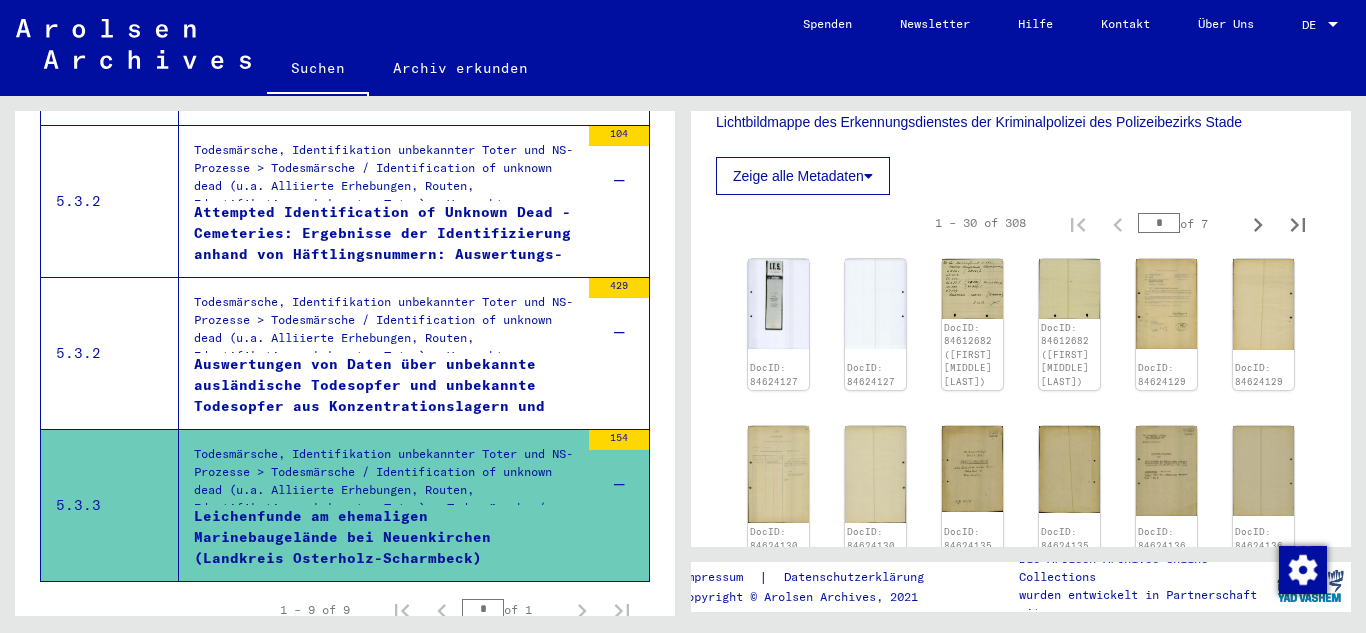 scroll, scrollTop: 520, scrollLeft: 0, axis: vertical 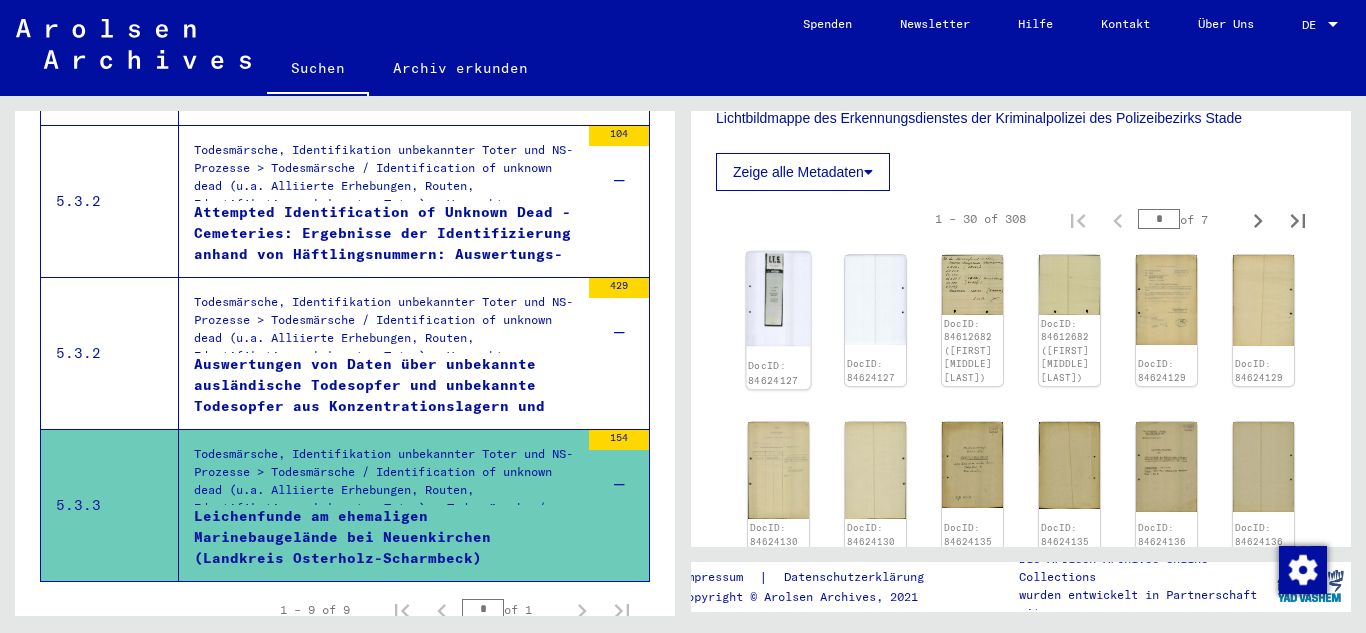 click 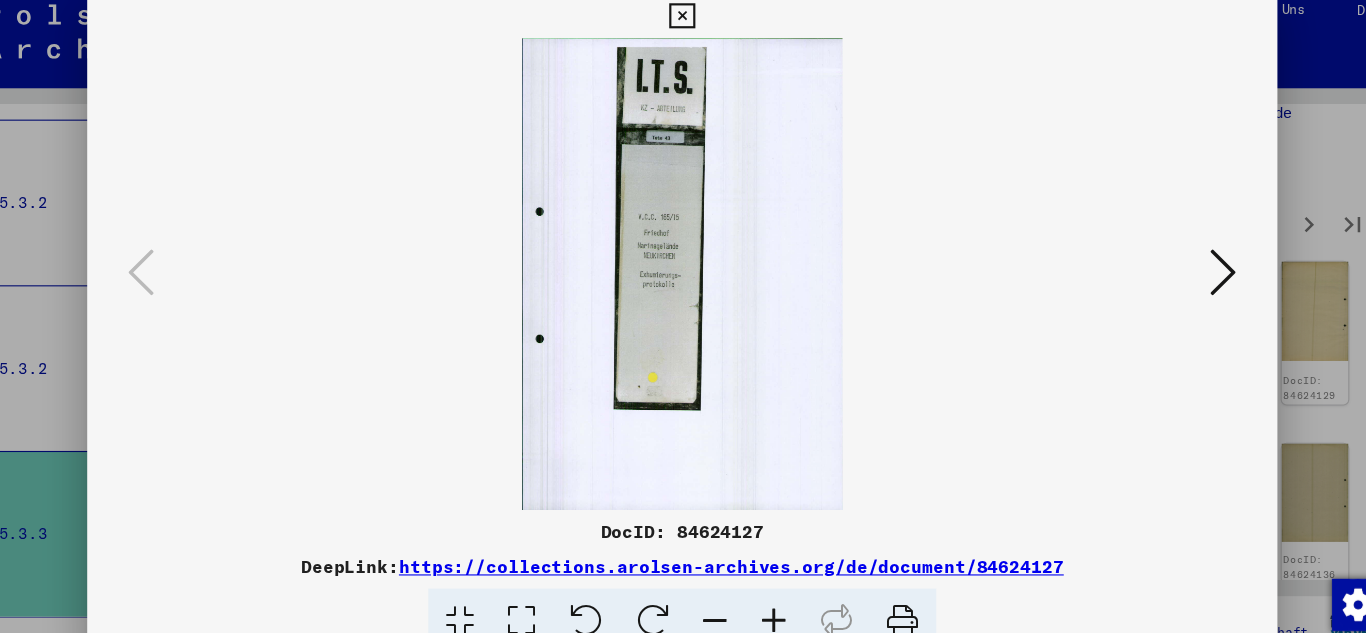click at bounding box center (1179, 265) 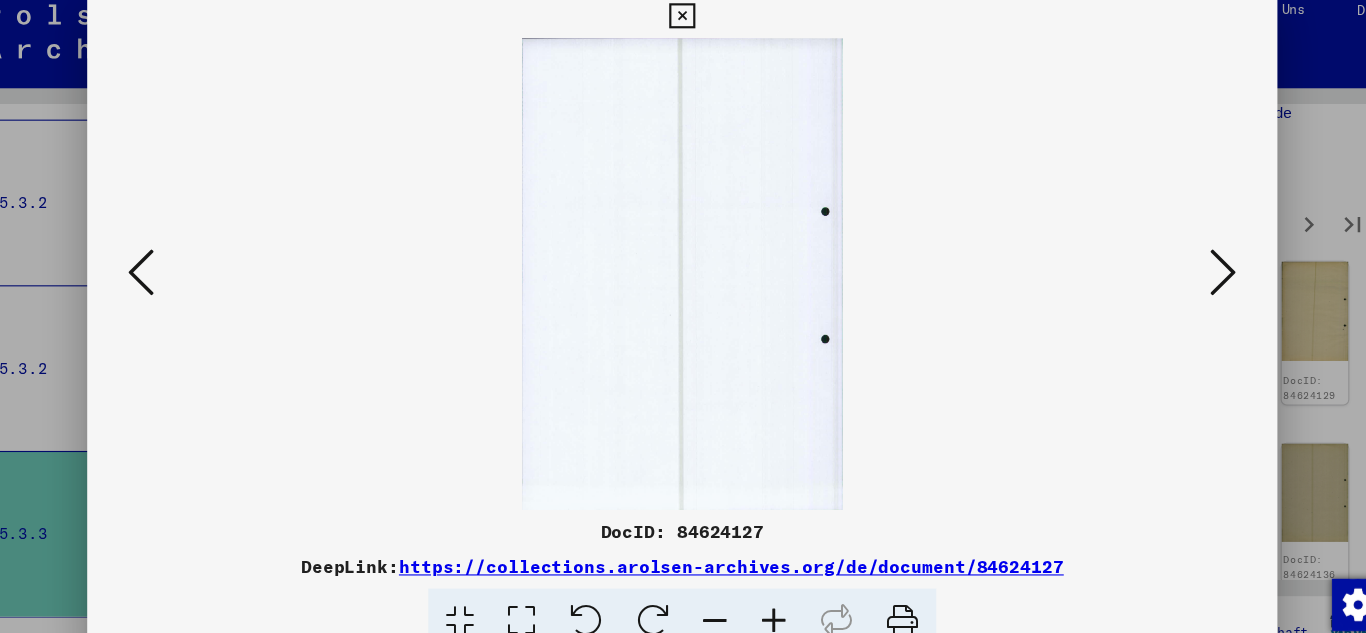 click at bounding box center [1179, 265] 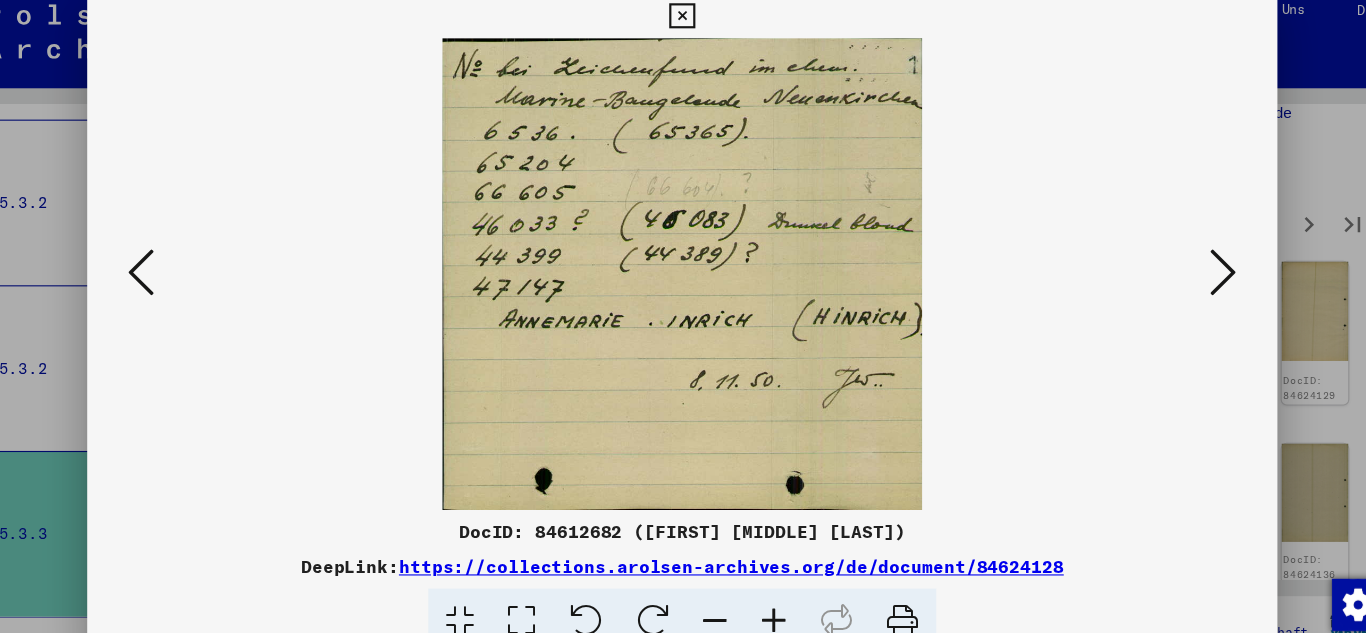 click at bounding box center [1179, 265] 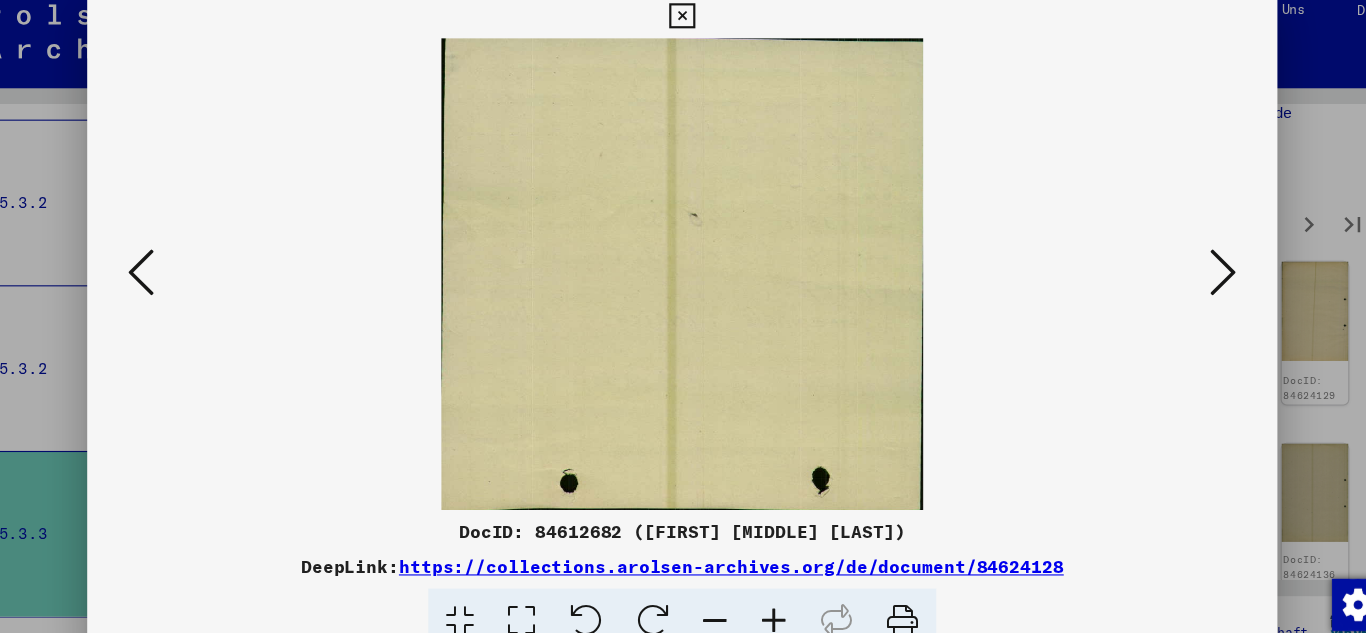 click at bounding box center (1179, 265) 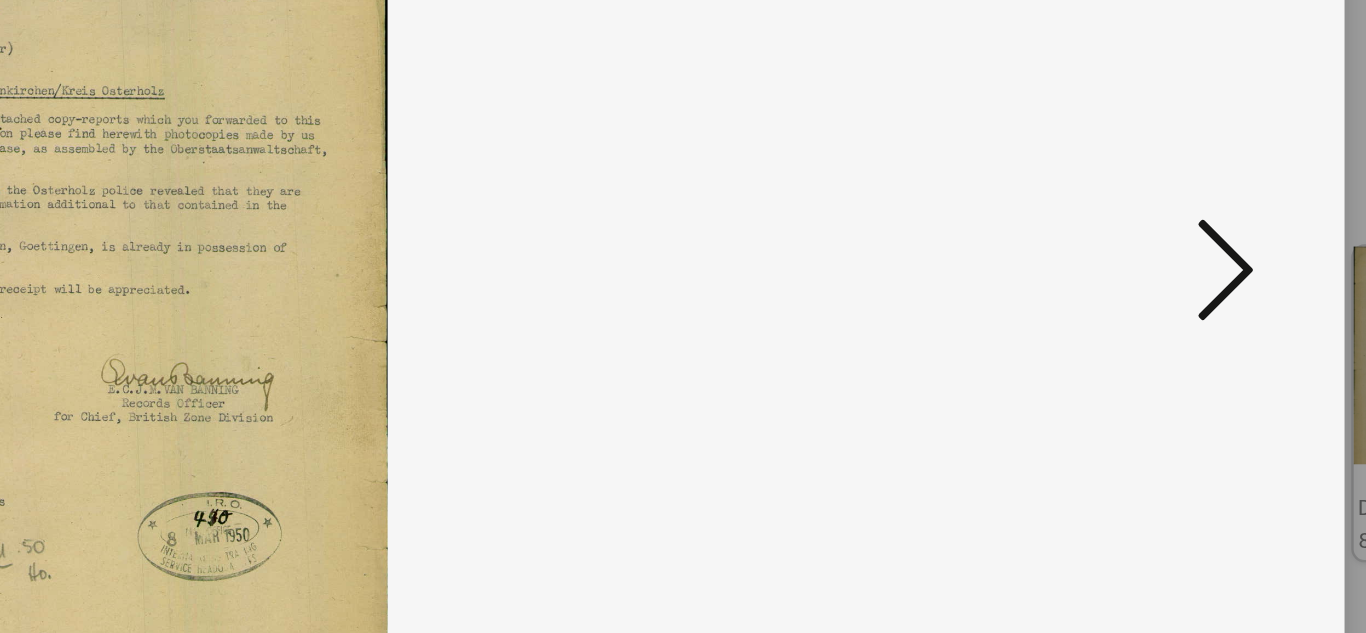 drag, startPoint x: 821, startPoint y: 295, endPoint x: 960, endPoint y: 275, distance: 140.43147 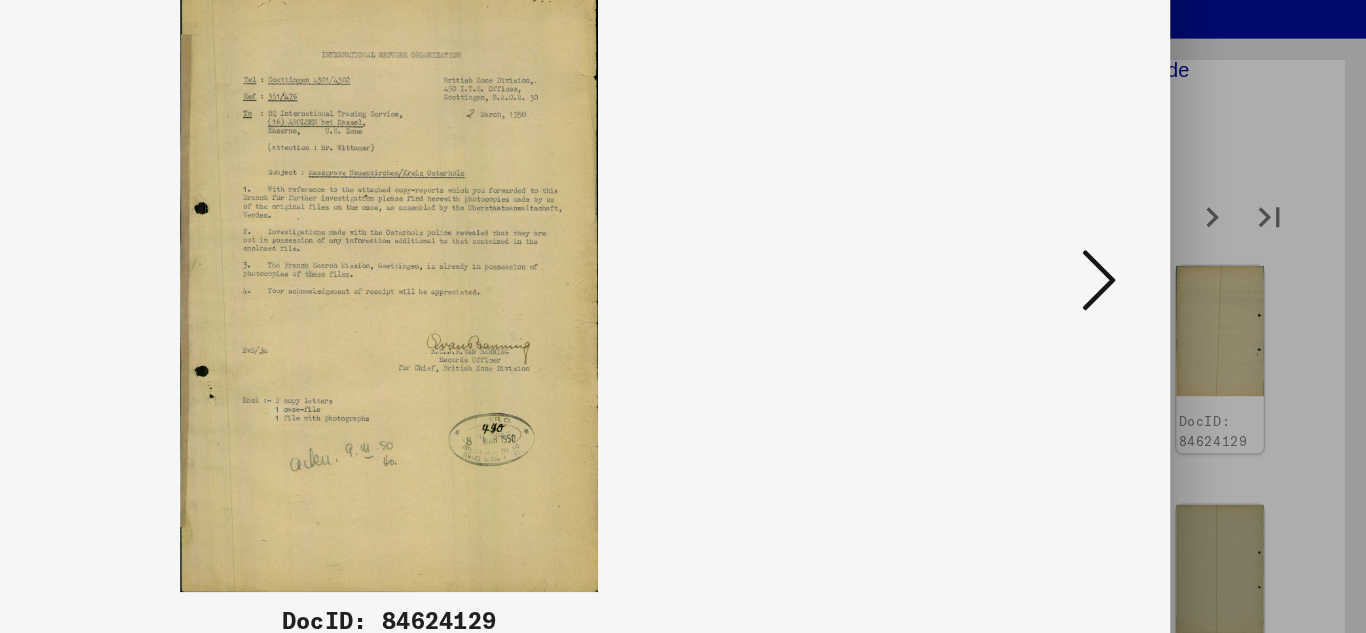 click at bounding box center [1179, 265] 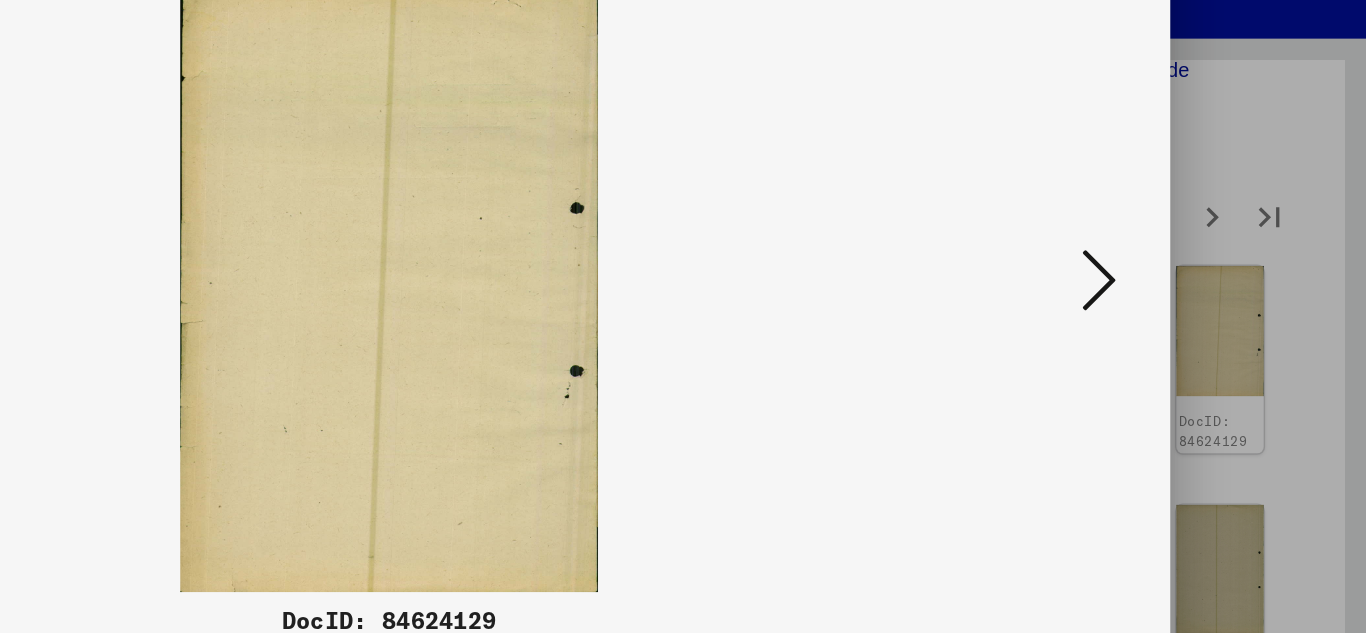 click at bounding box center (1179, 265) 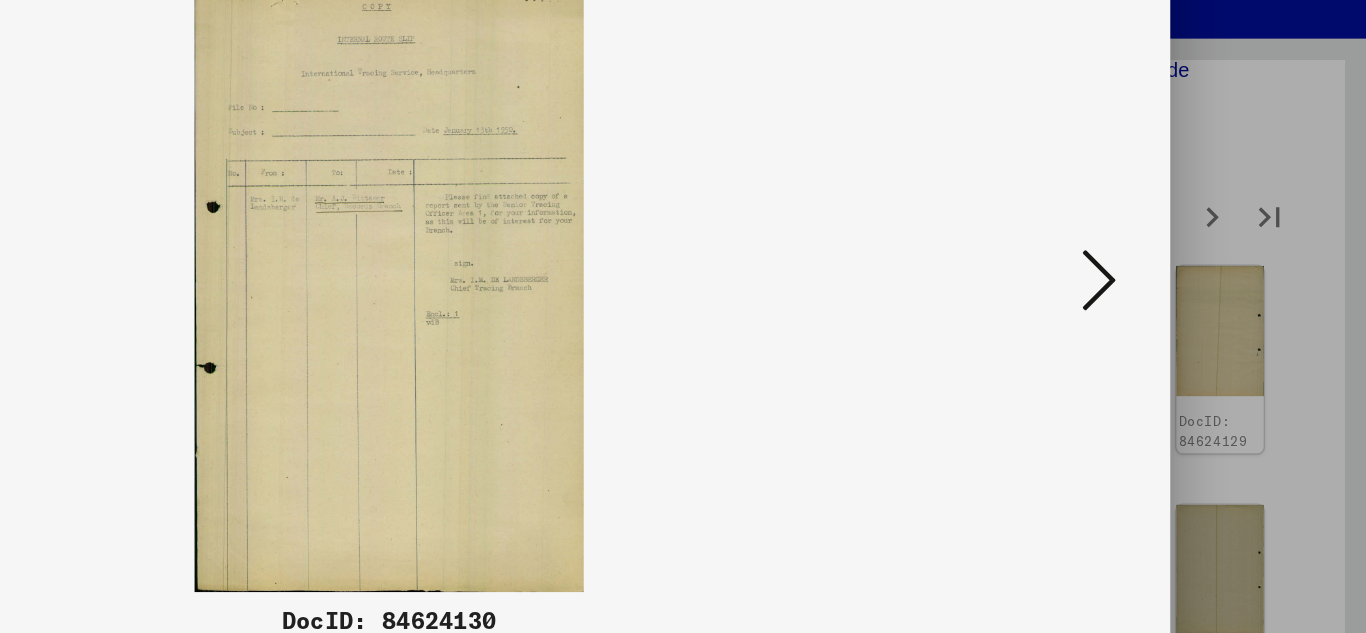 drag, startPoint x: 802, startPoint y: 258, endPoint x: 1004, endPoint y: 359, distance: 225.84286 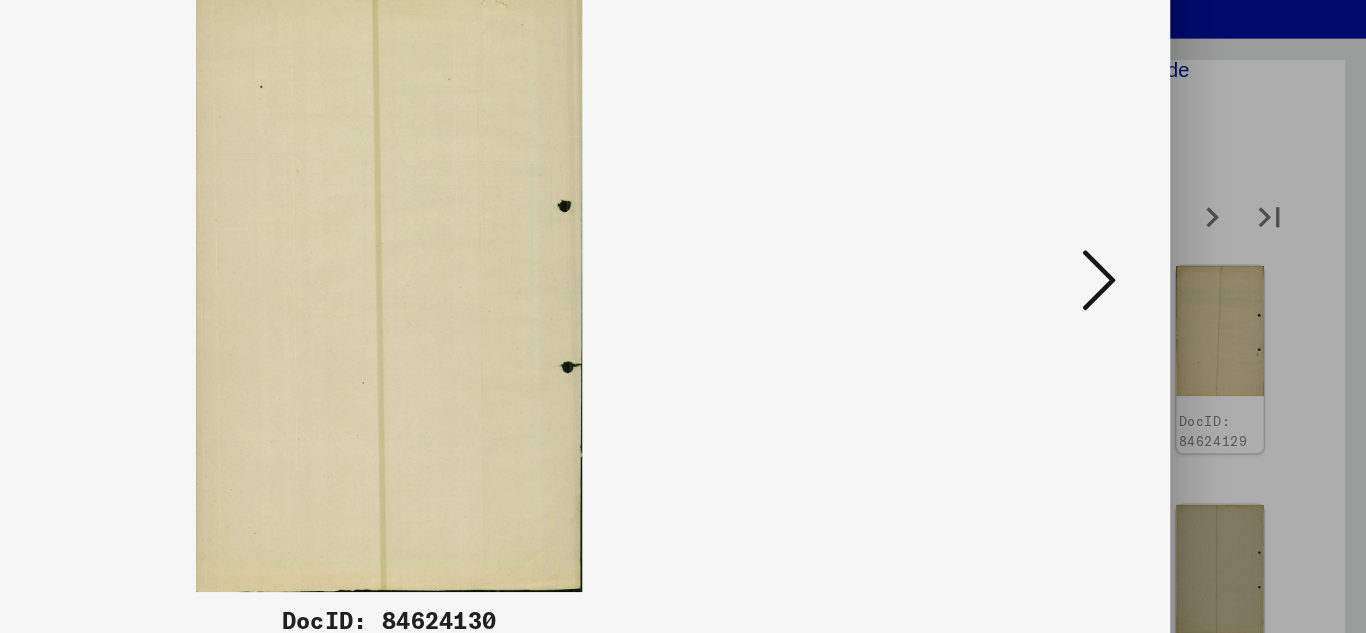 click at bounding box center (1179, 265) 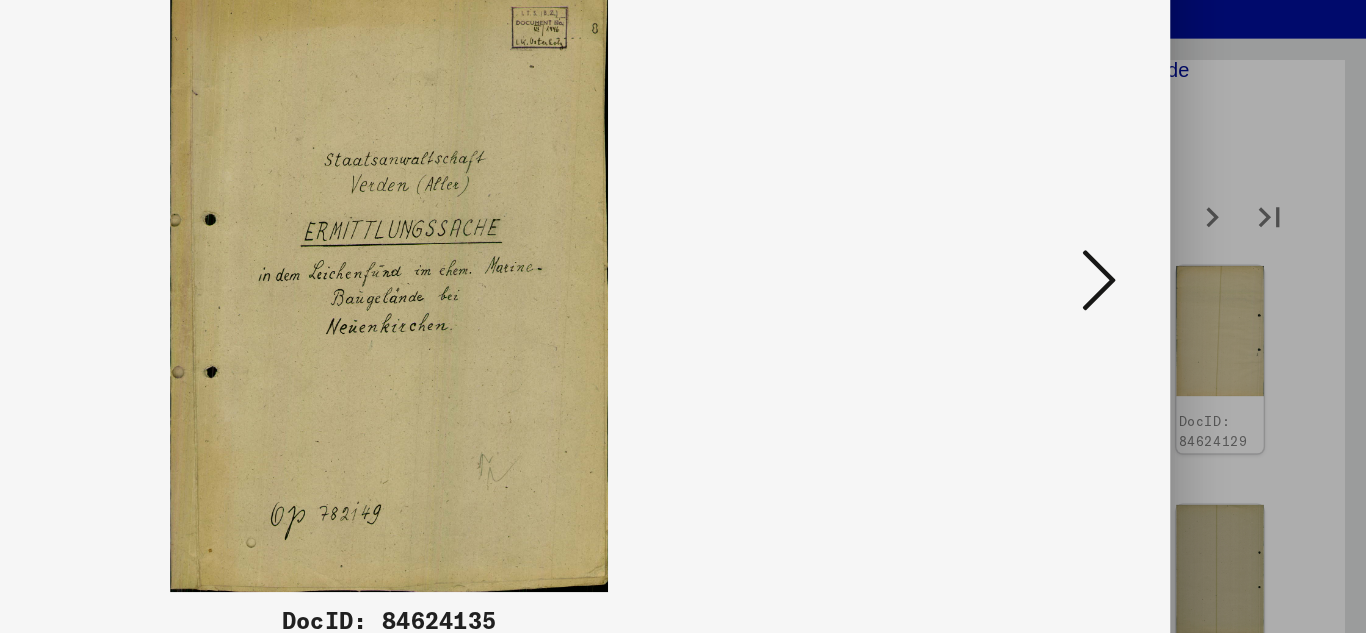 click at bounding box center (1179, 265) 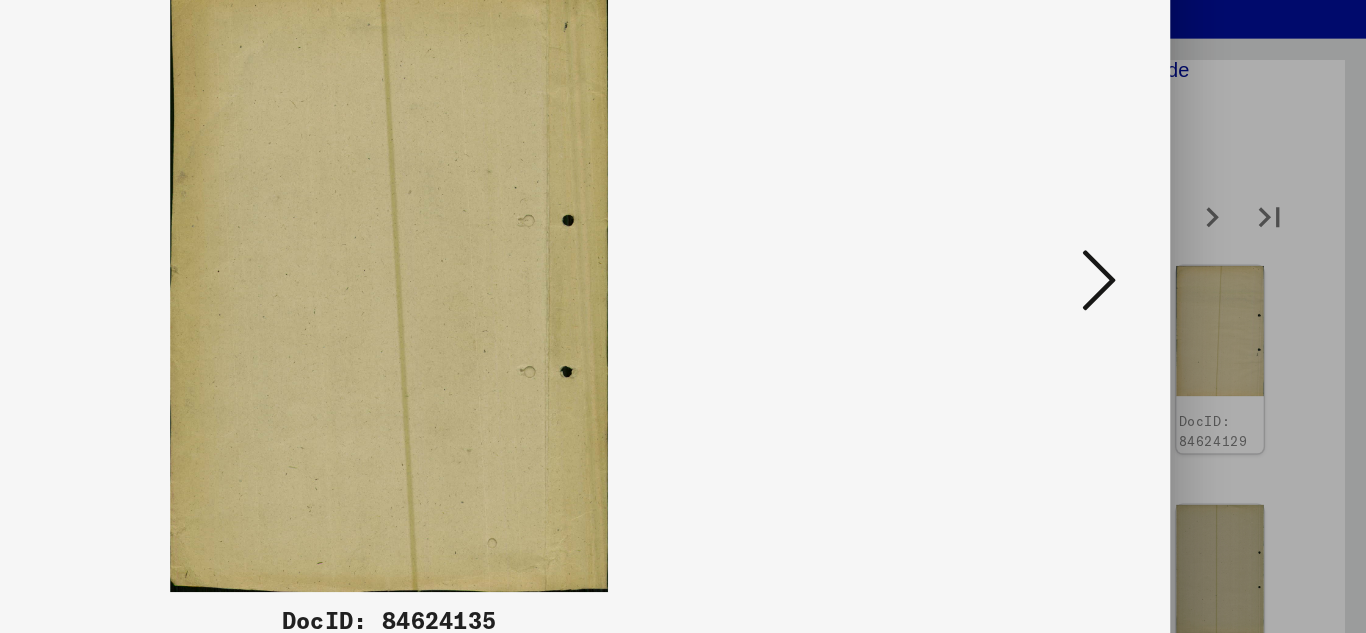 click at bounding box center (1179, 265) 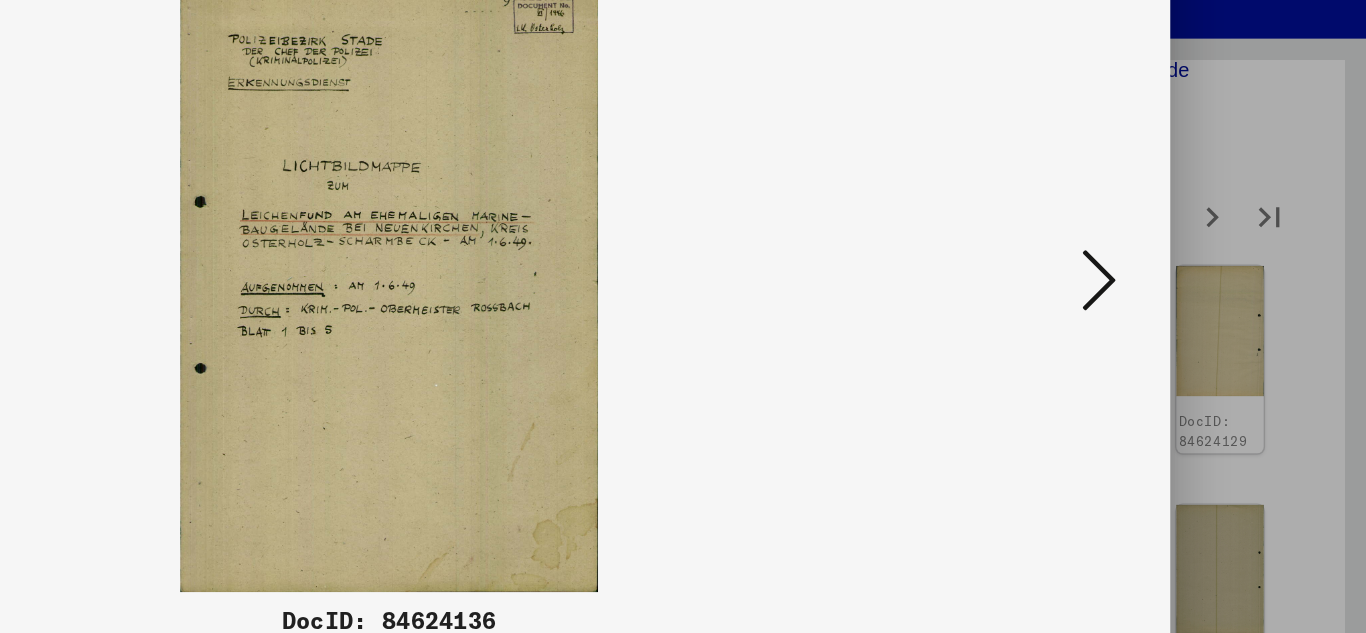 click at bounding box center (1179, 265) 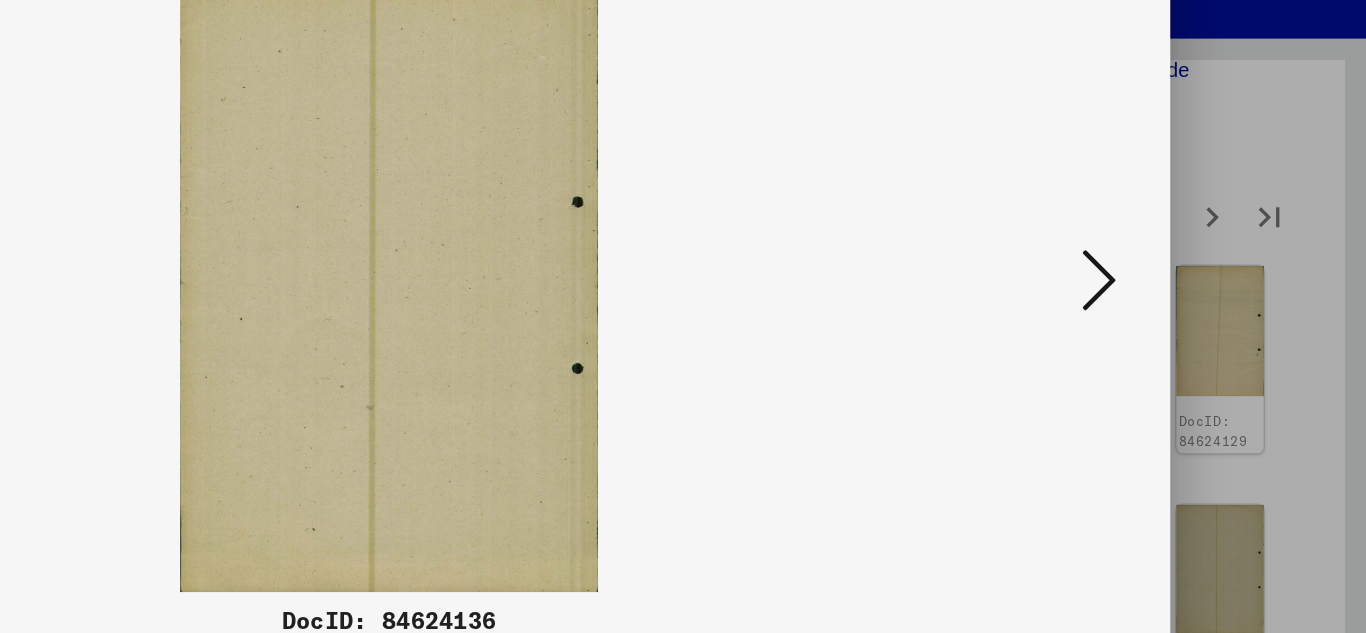 click at bounding box center [1179, 265] 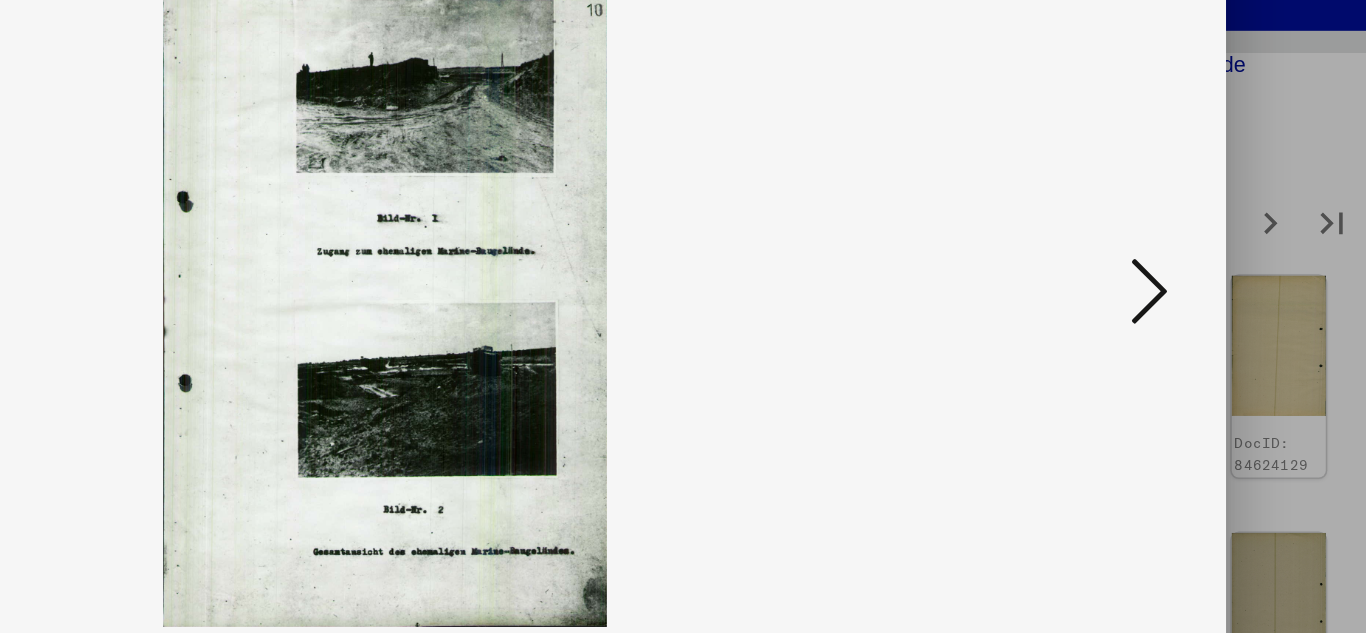 click at bounding box center (1179, 265) 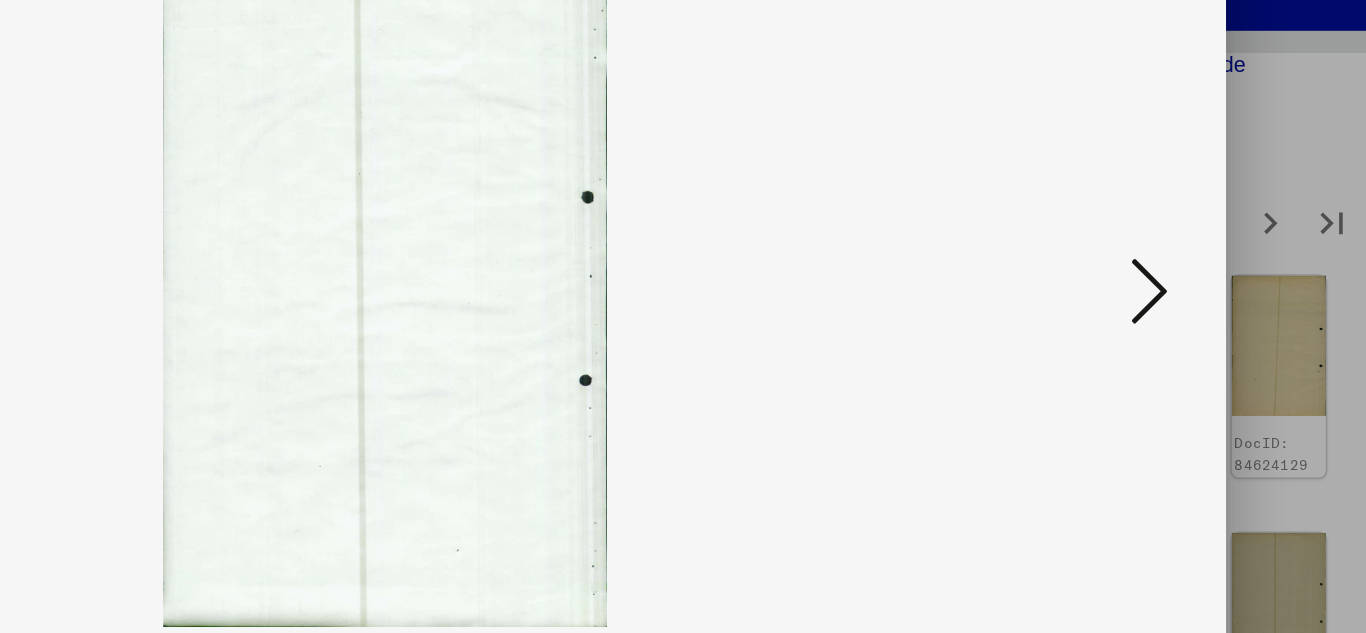click at bounding box center [1179, 265] 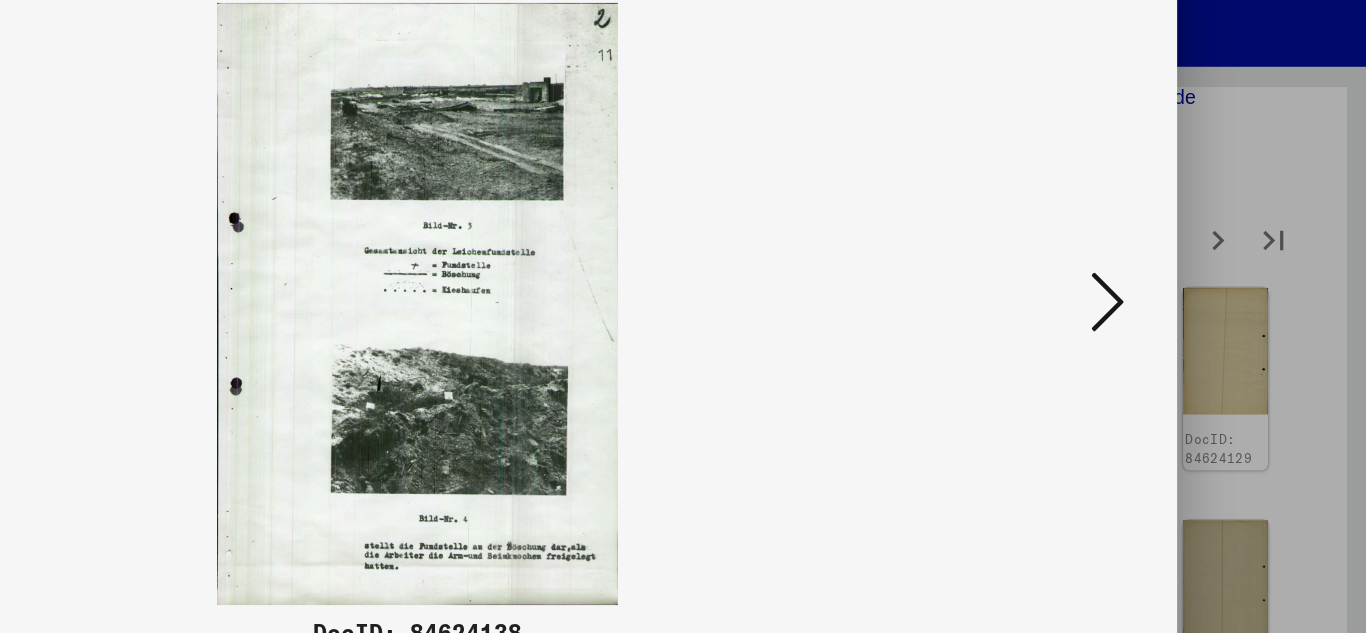 click at bounding box center (1179, 265) 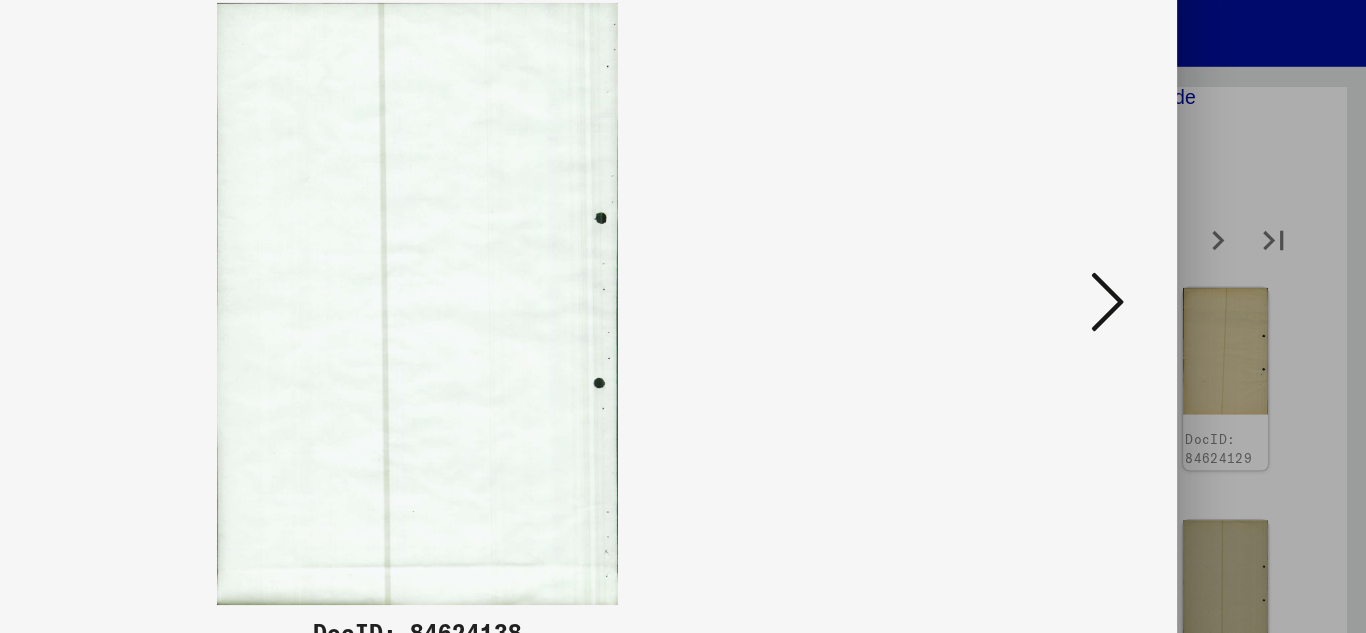 click at bounding box center [1179, 265] 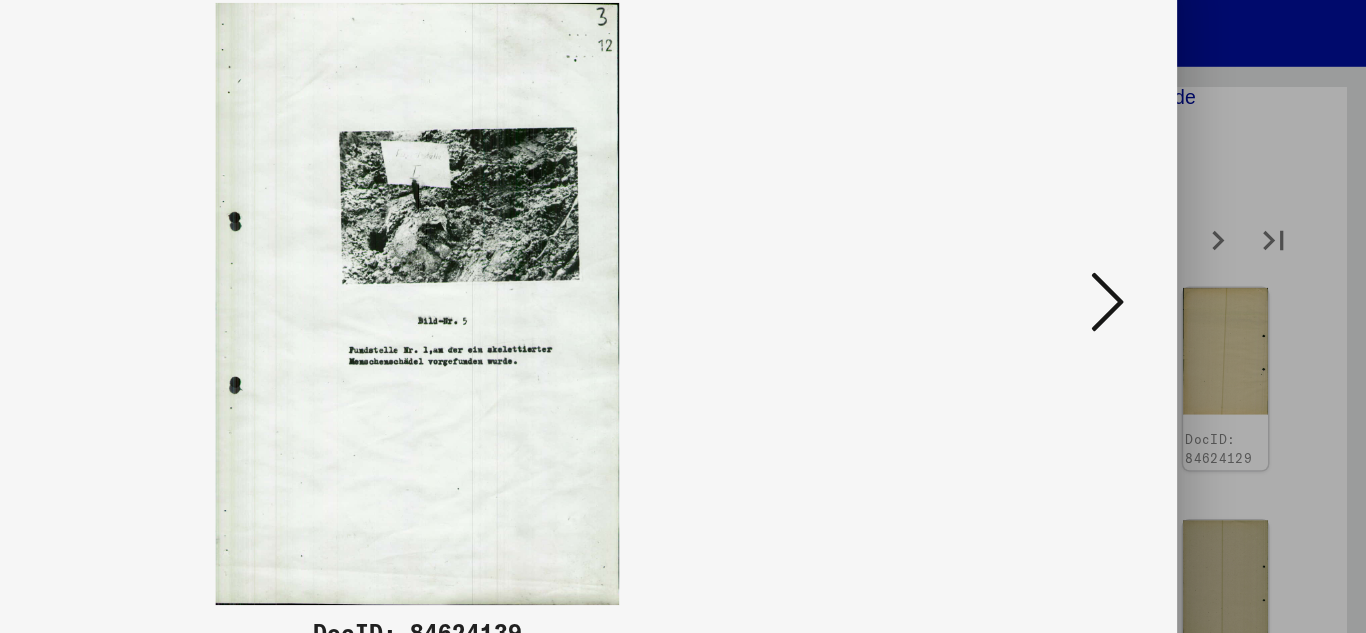 click at bounding box center [1179, 265] 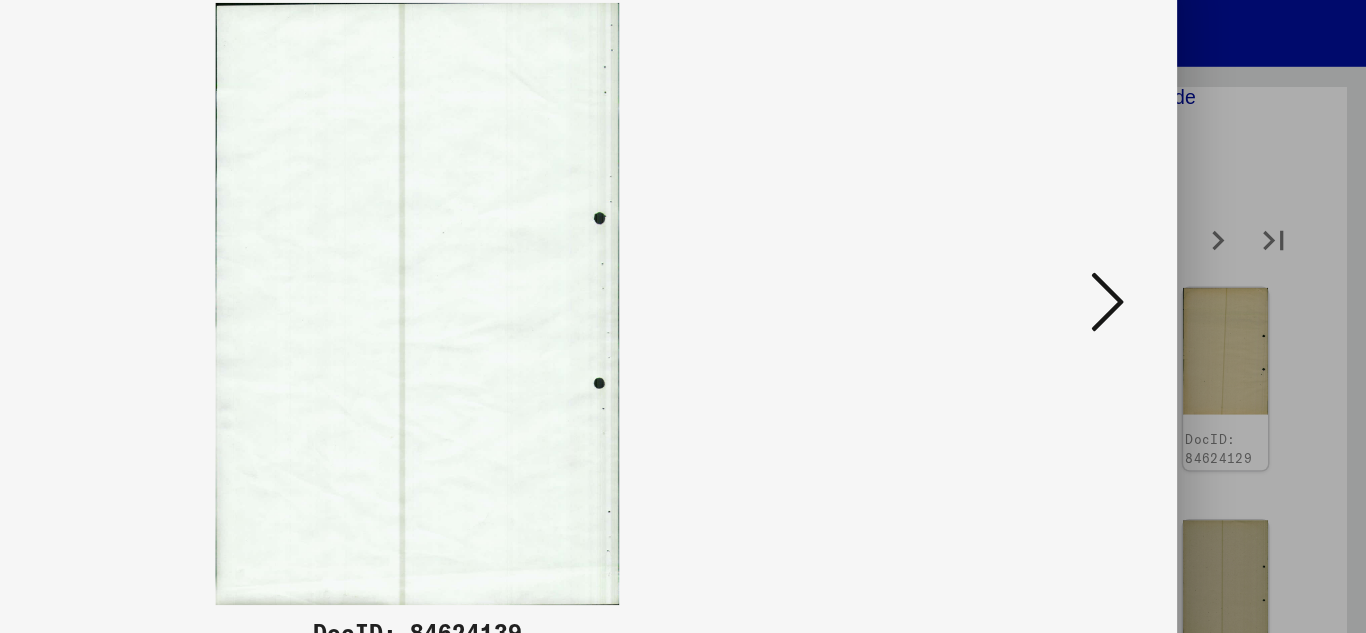 click at bounding box center [1179, 265] 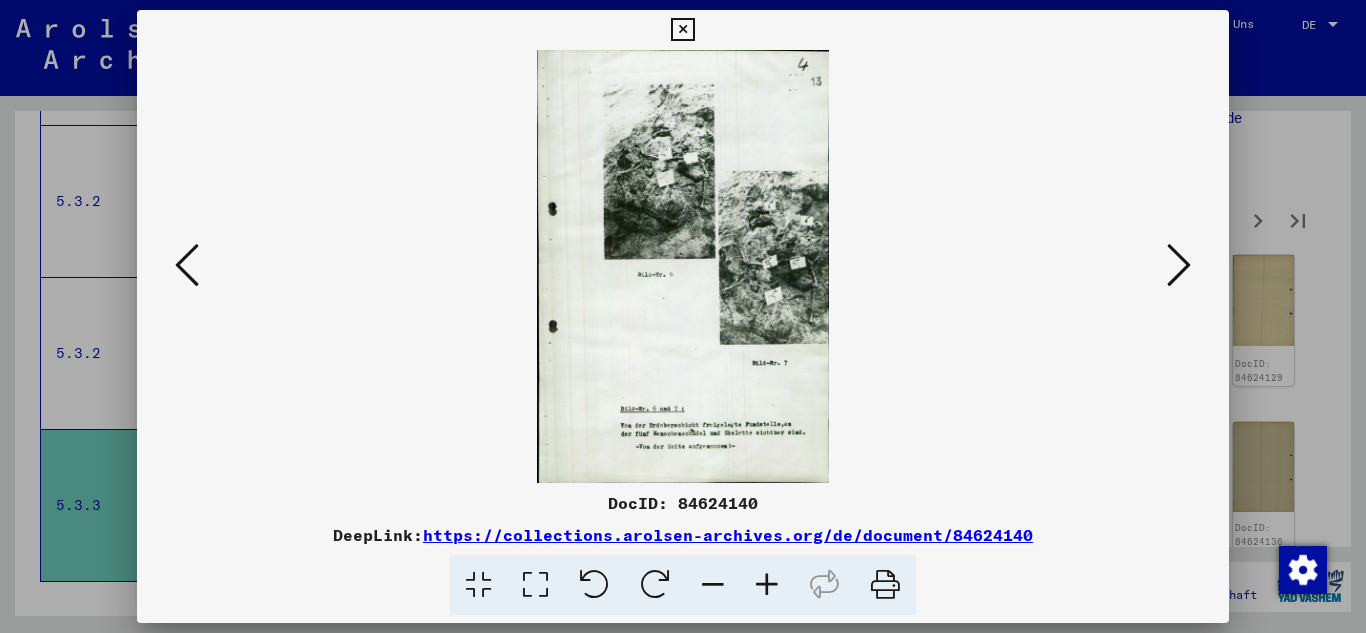 click at bounding box center [1179, 265] 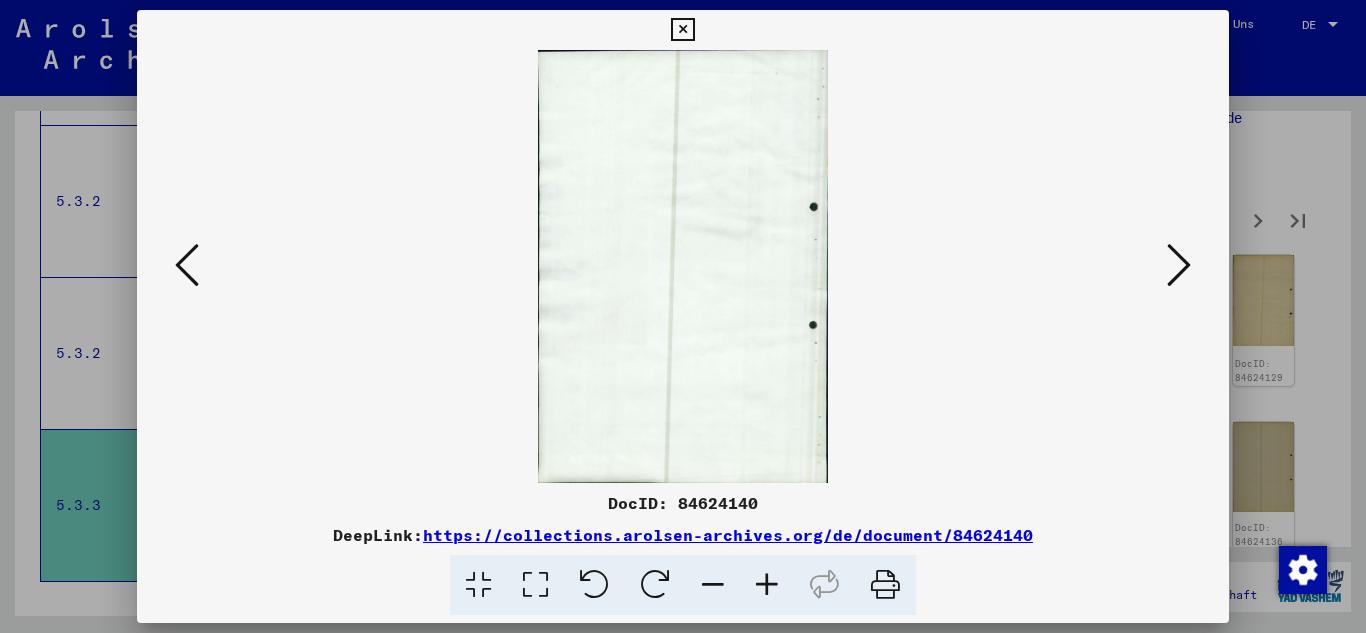 click at bounding box center (1179, 265) 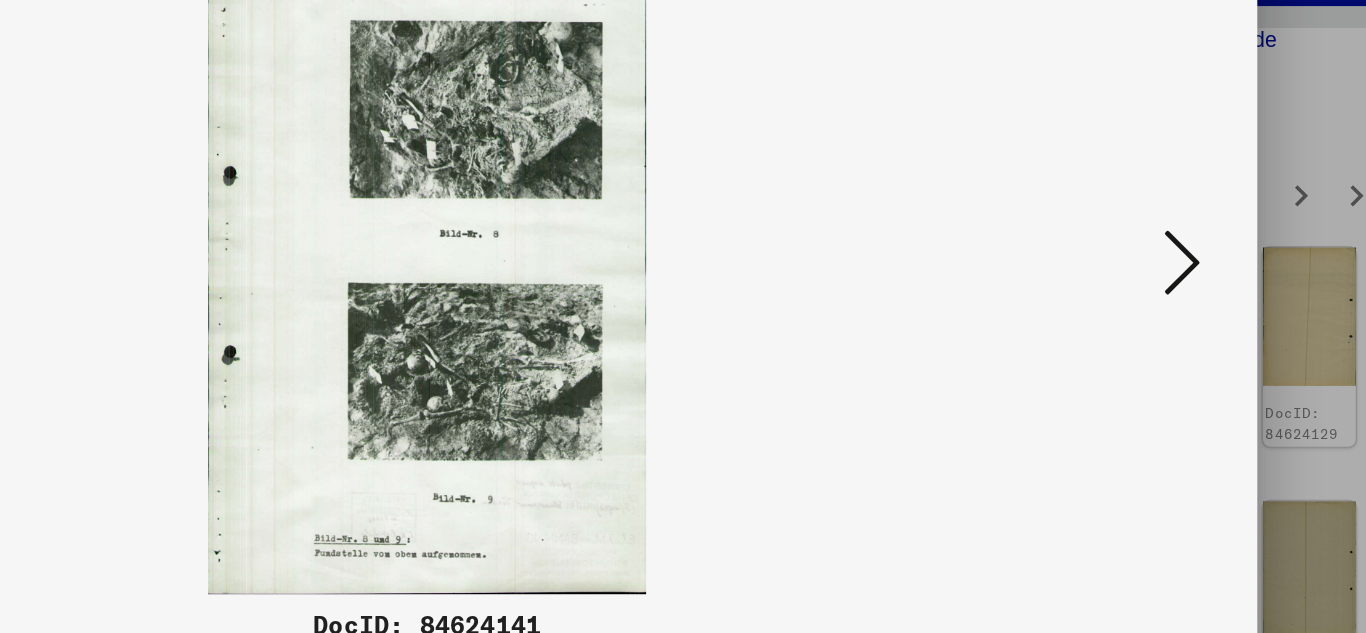 click at bounding box center [1179, 265] 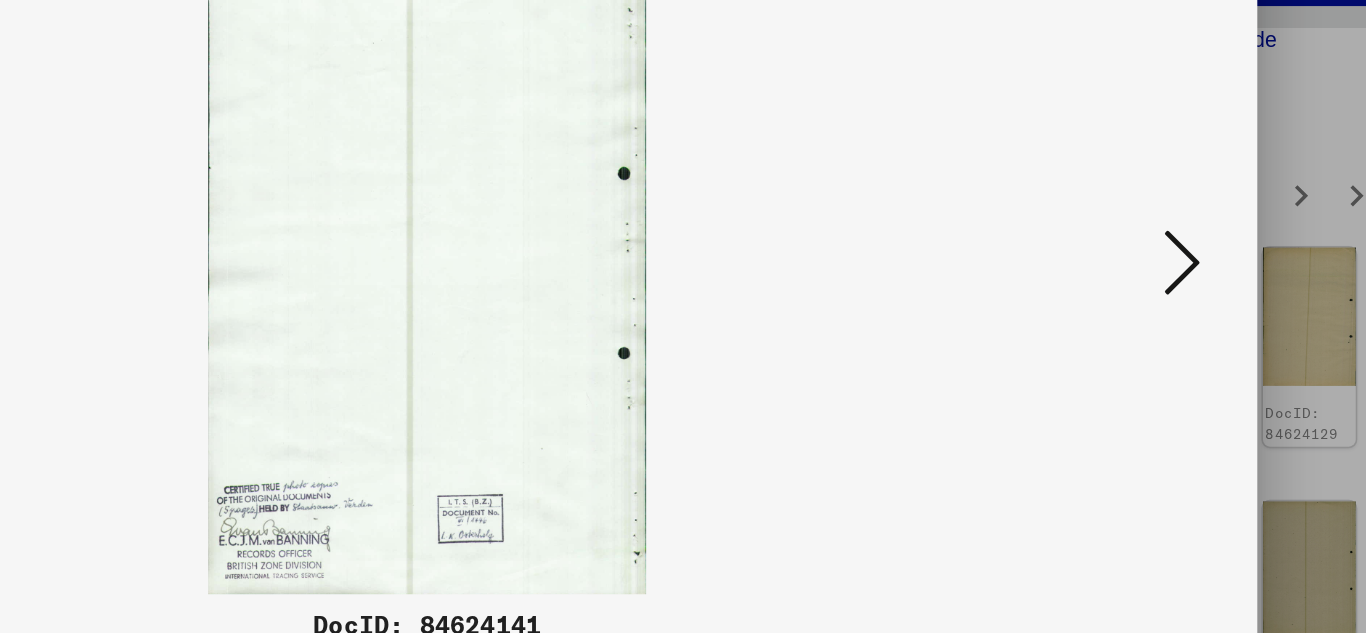 click at bounding box center [1179, 265] 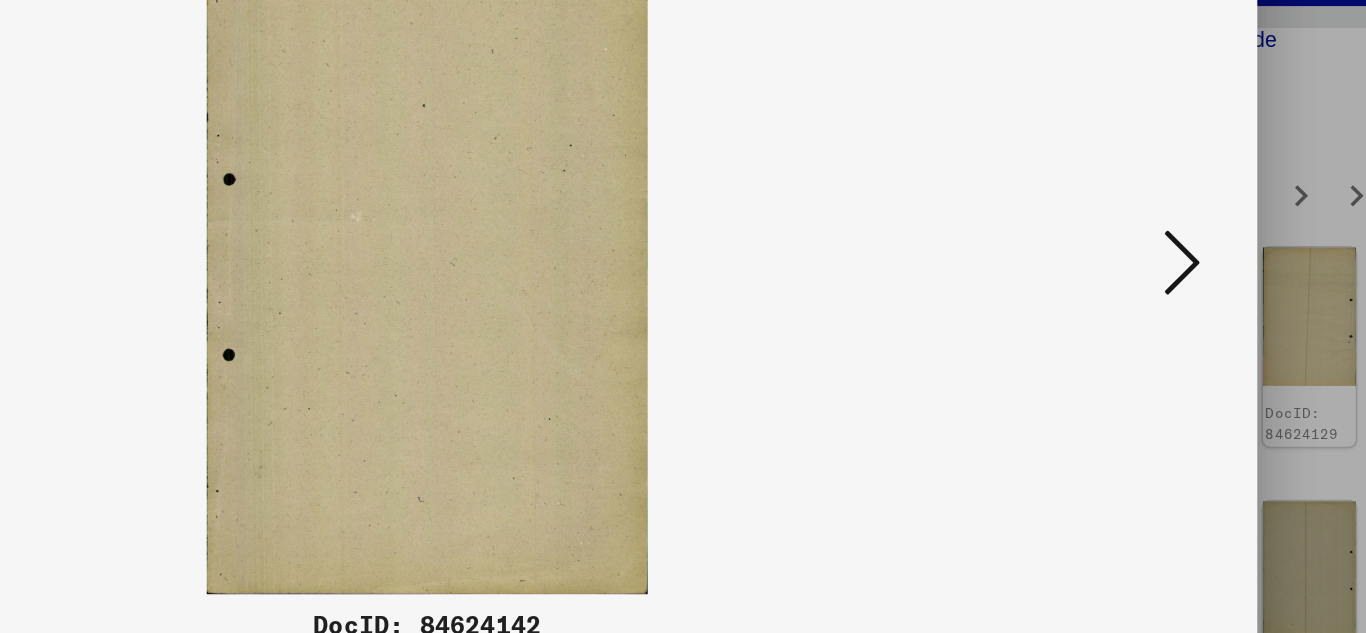 click at bounding box center [1179, 265] 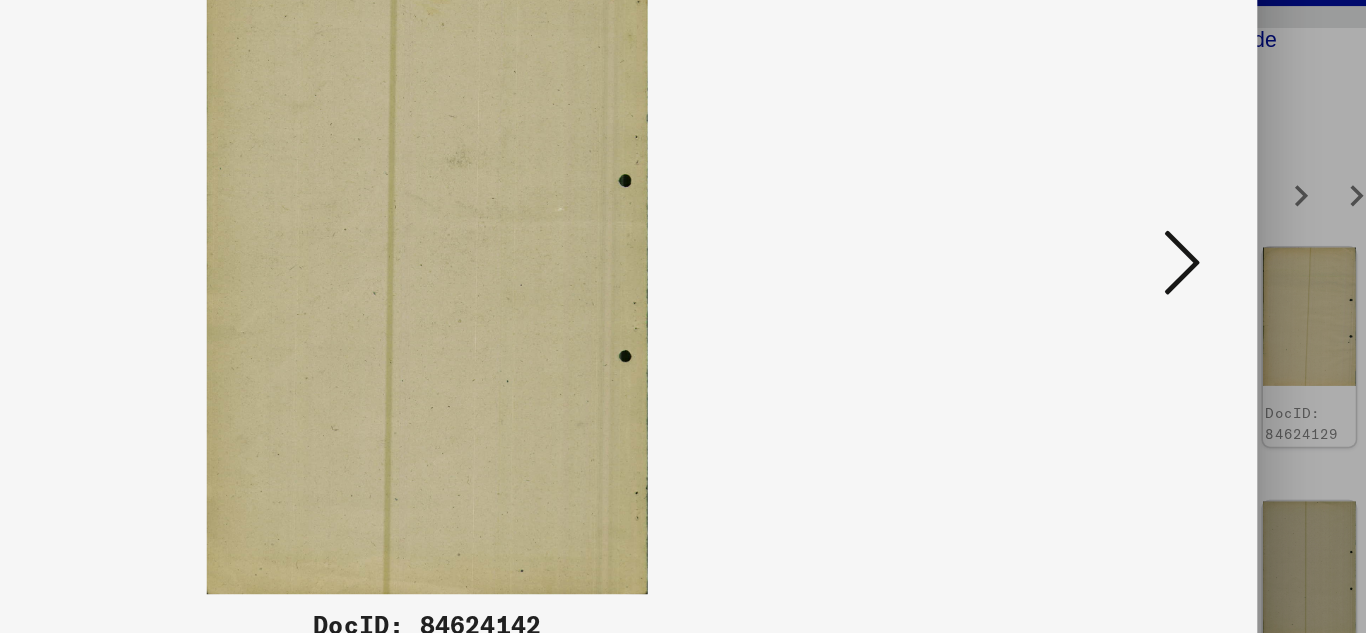 click at bounding box center [1179, 265] 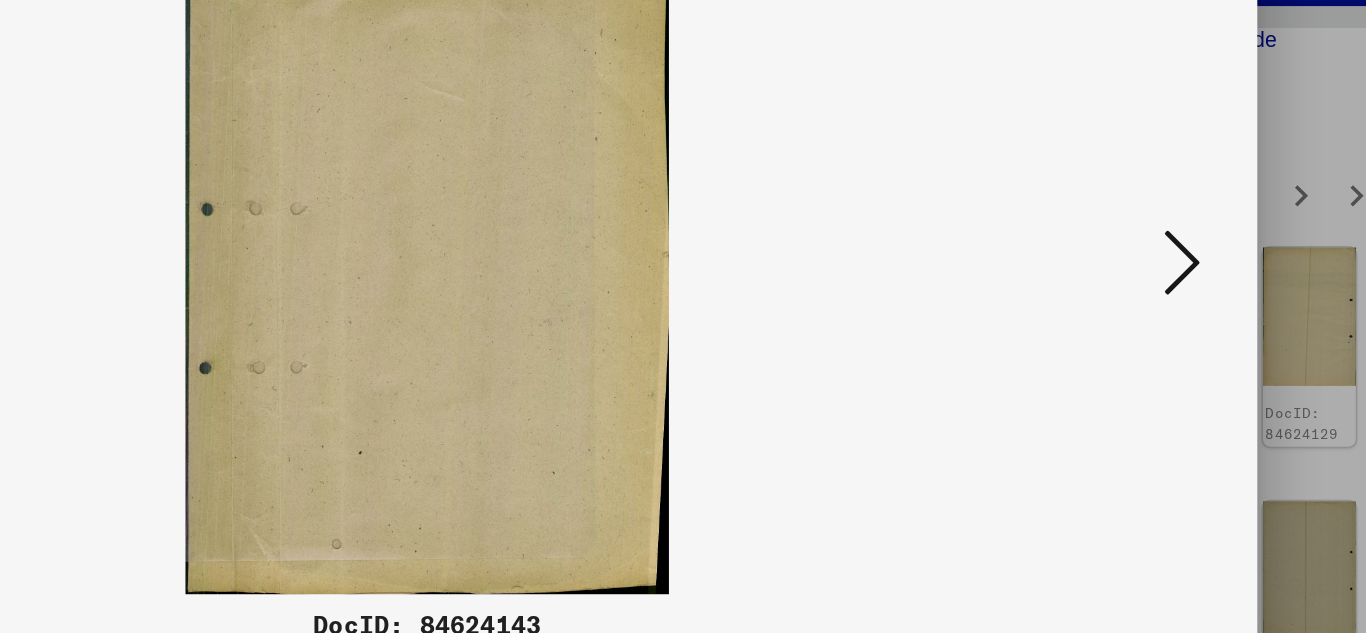 click at bounding box center (1179, 265) 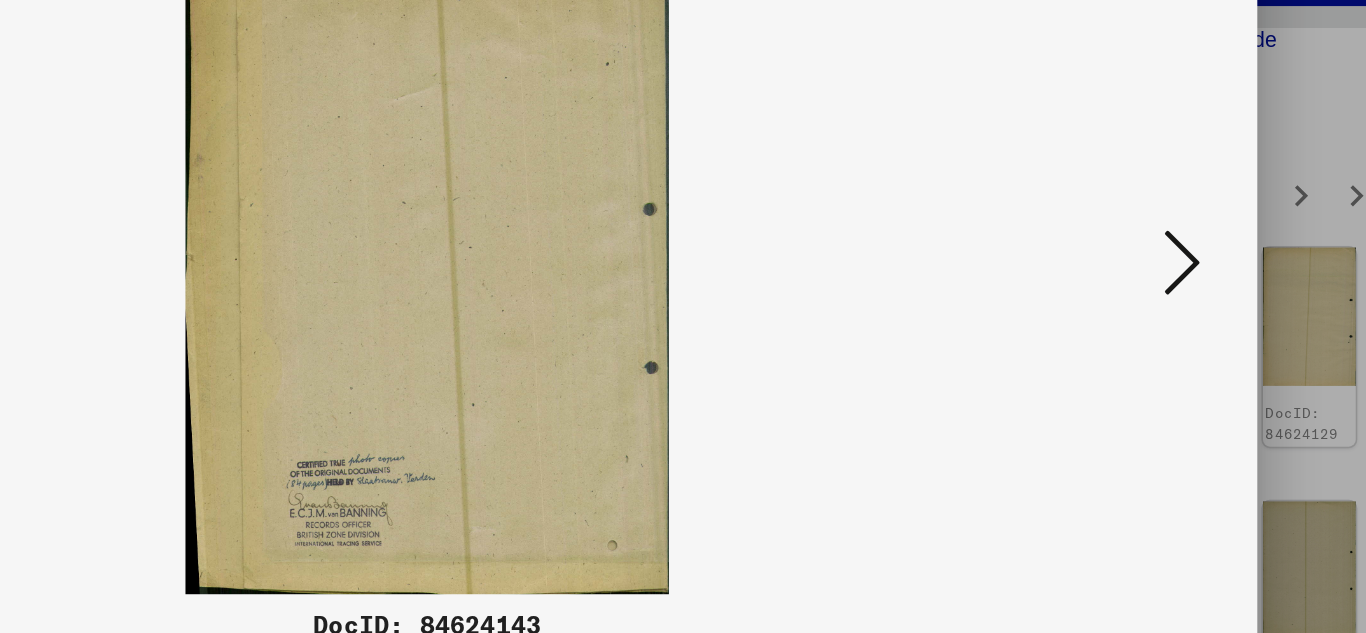 click at bounding box center (1179, 265) 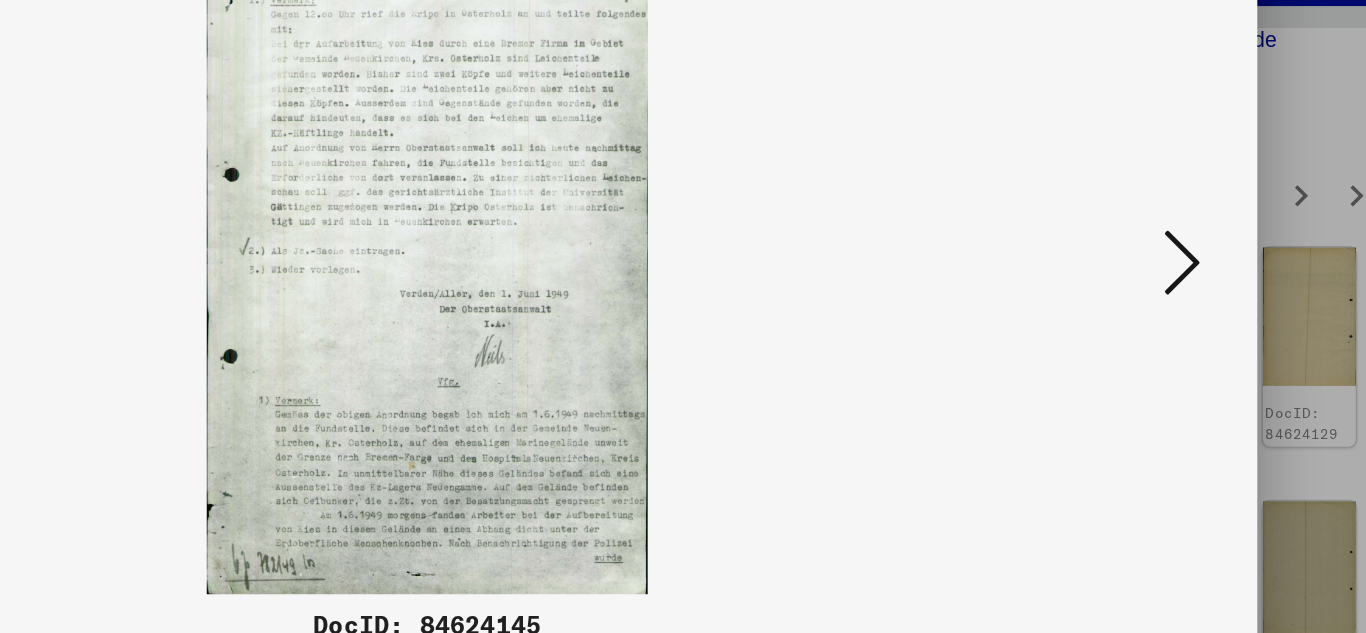 drag, startPoint x: 767, startPoint y: 175, endPoint x: 756, endPoint y: 253, distance: 78.77182 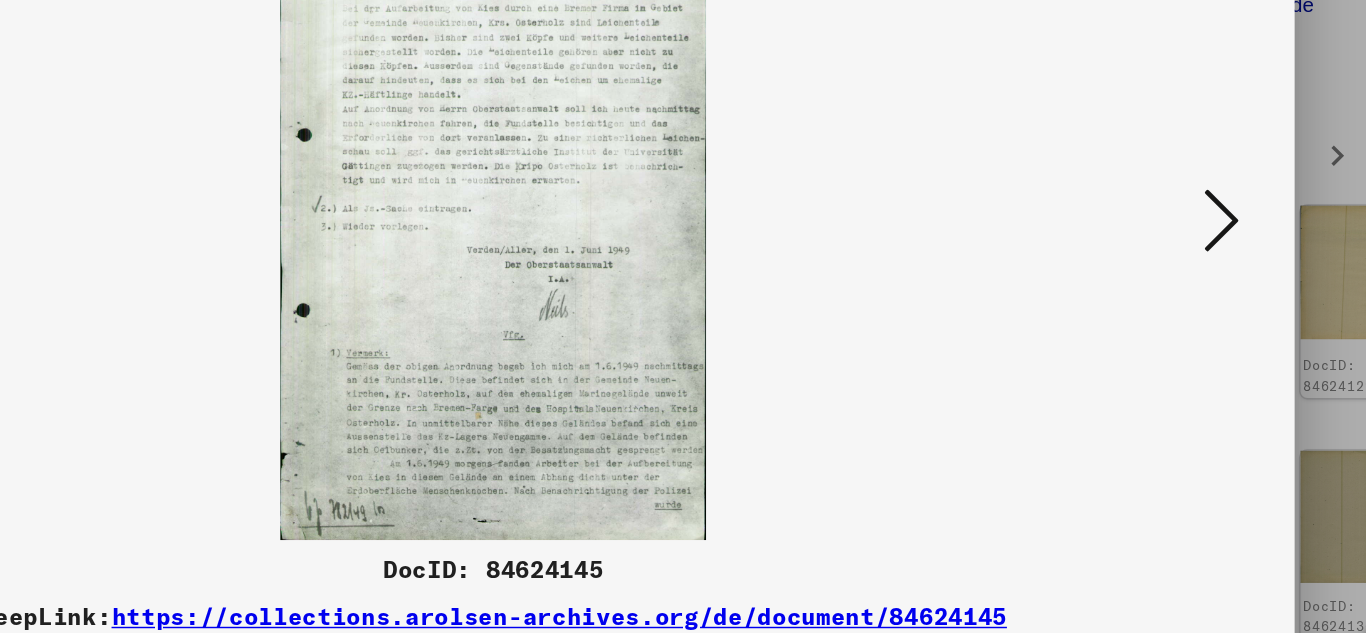 click at bounding box center [1179, 265] 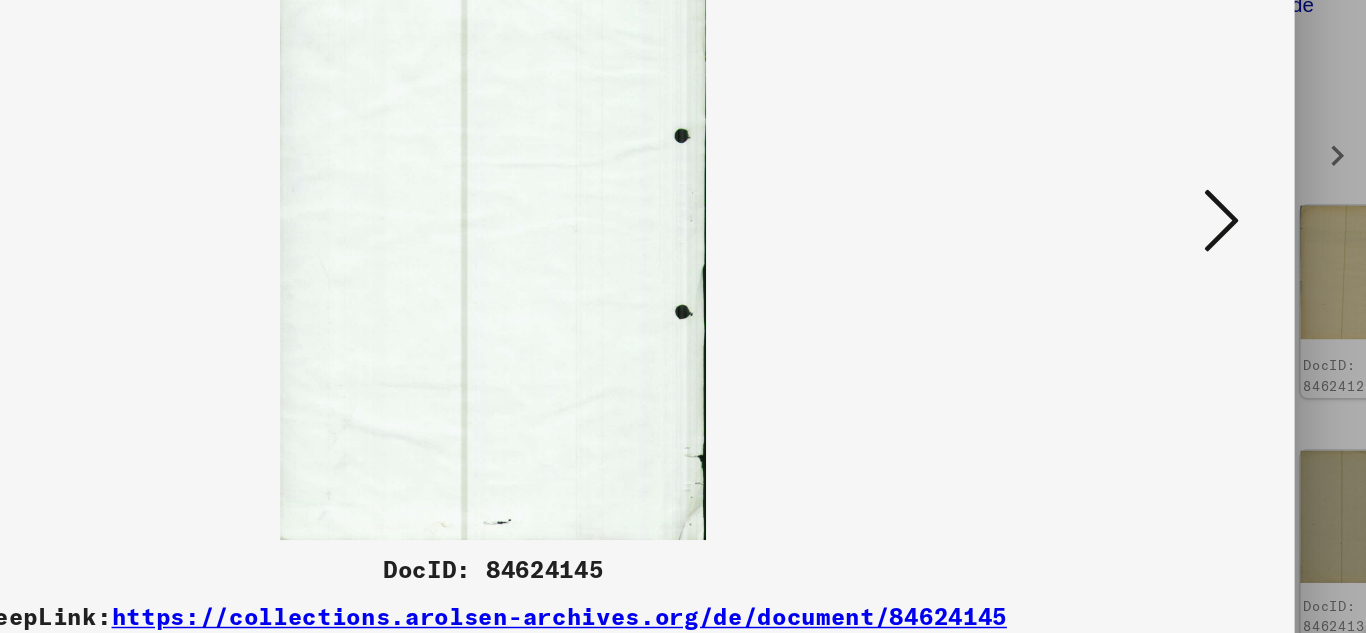 drag, startPoint x: 743, startPoint y: 257, endPoint x: 711, endPoint y: 386, distance: 132.90974 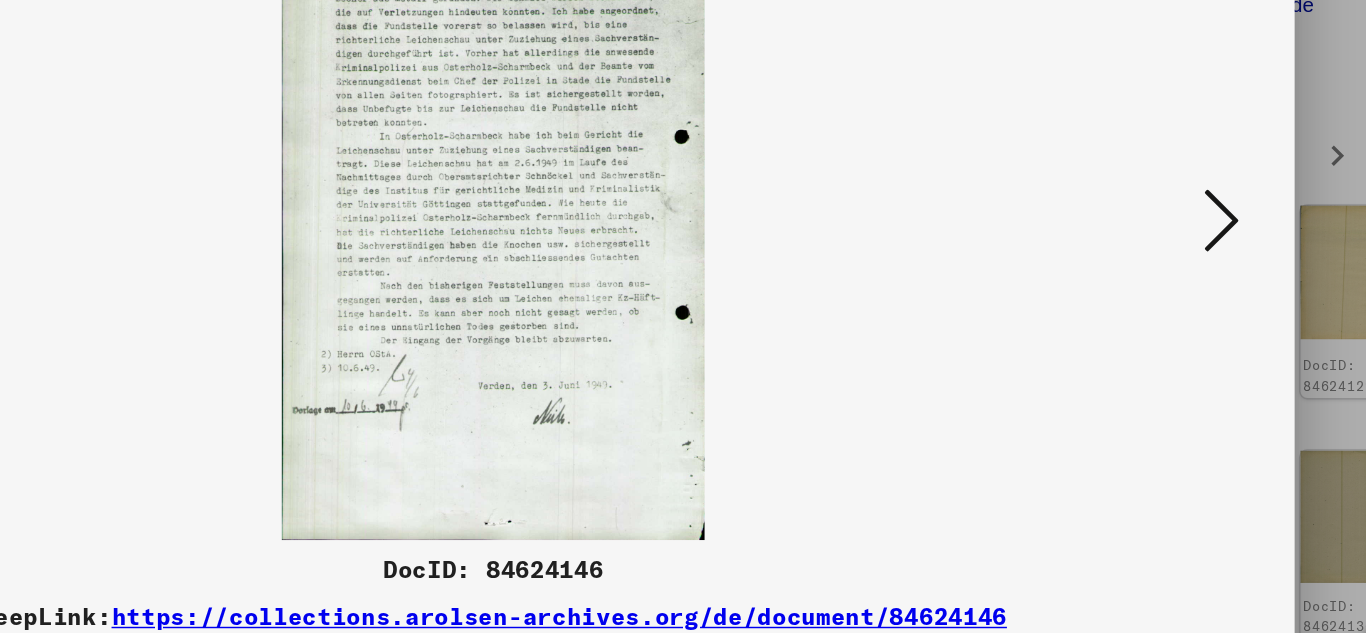 drag, startPoint x: 1074, startPoint y: 254, endPoint x: 1055, endPoint y: 329, distance: 77.36925 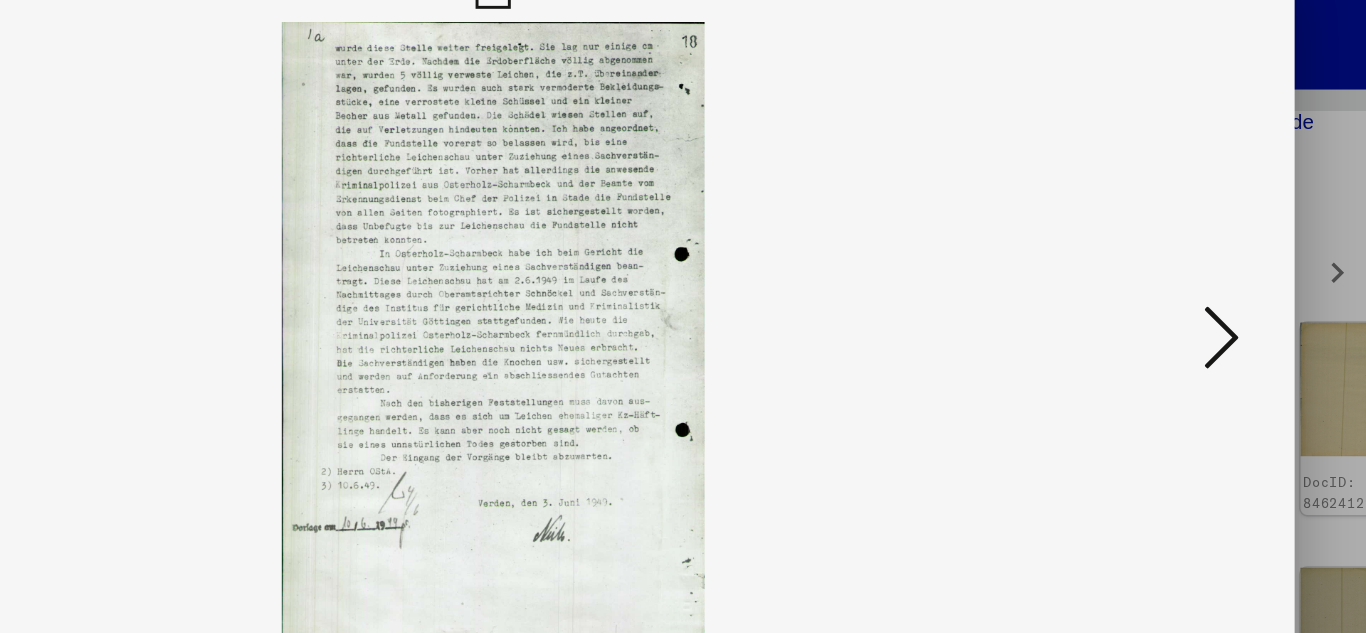 click at bounding box center [1179, 265] 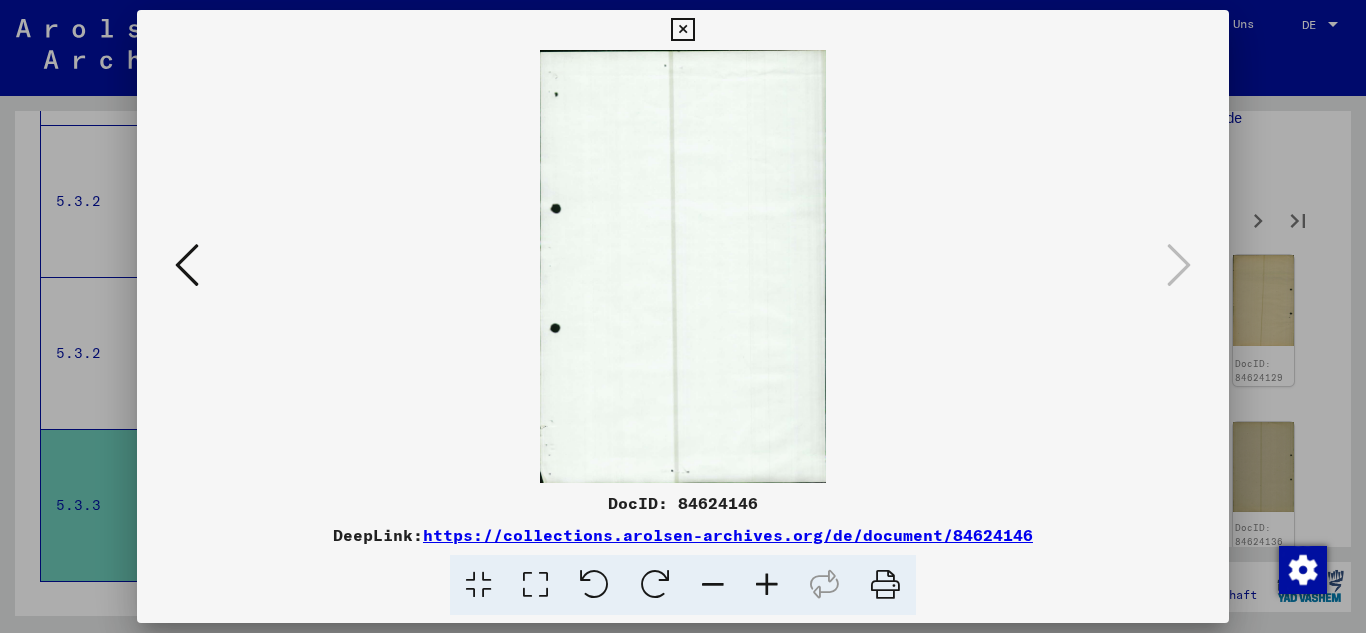 click at bounding box center [682, 30] 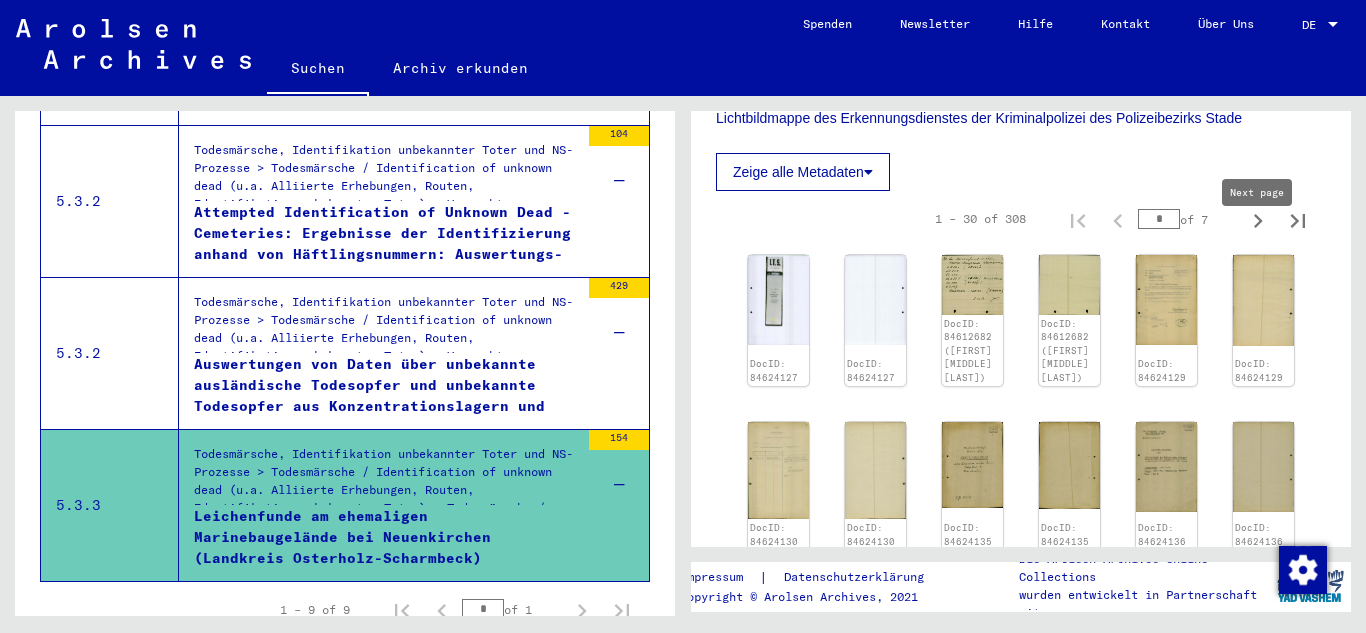 click 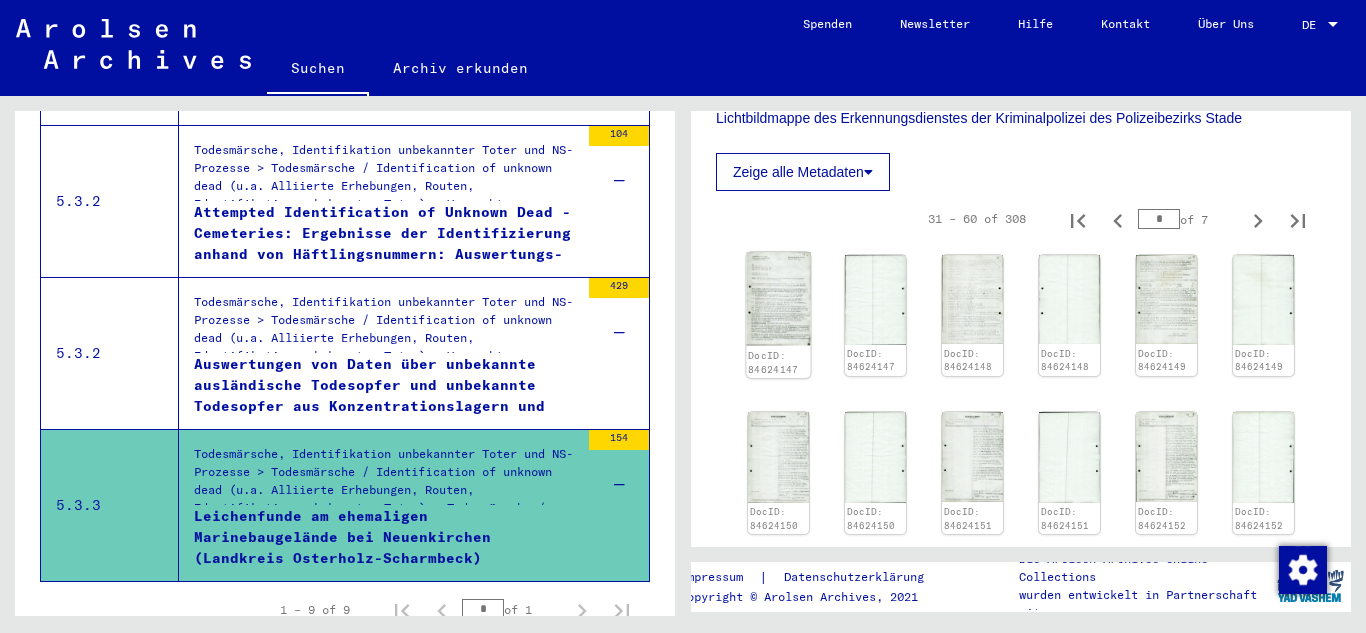 click on "DocID: 84624147" 